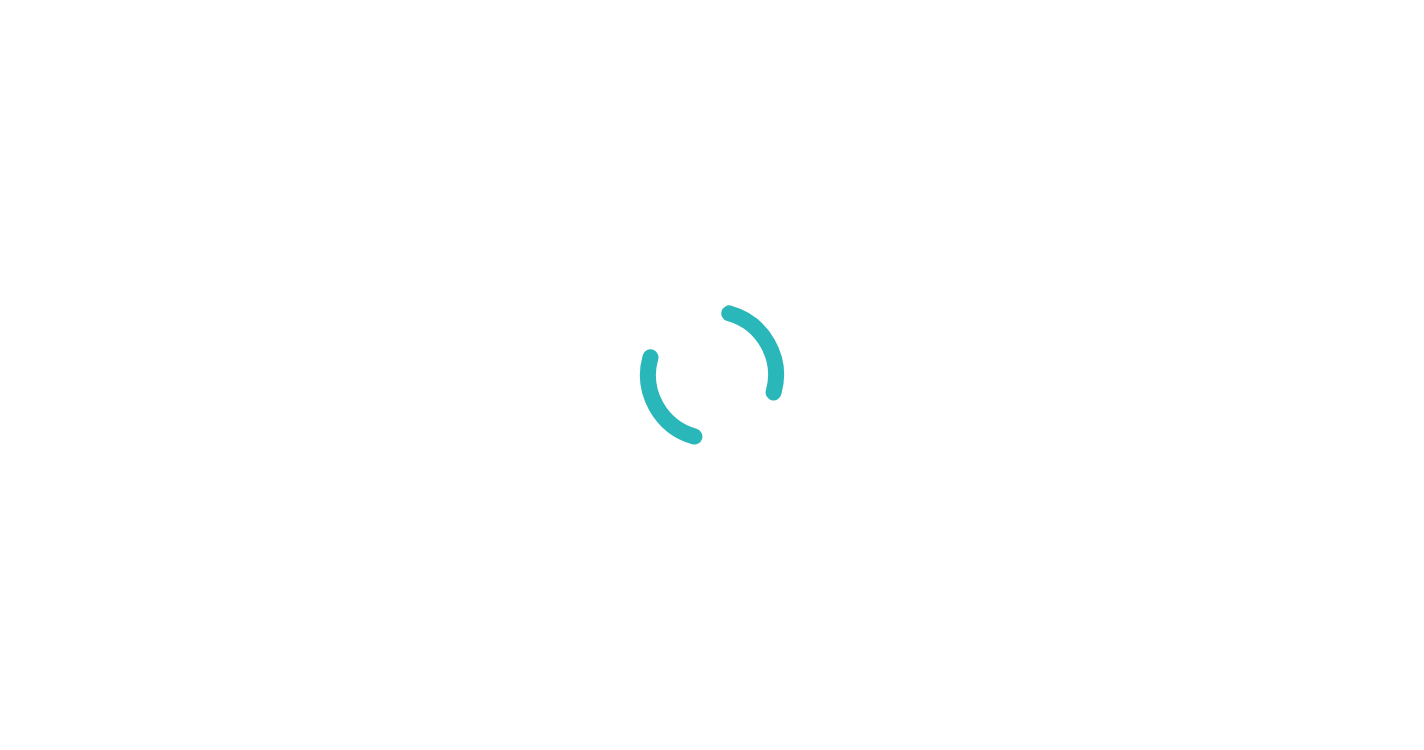 scroll, scrollTop: 0, scrollLeft: 0, axis: both 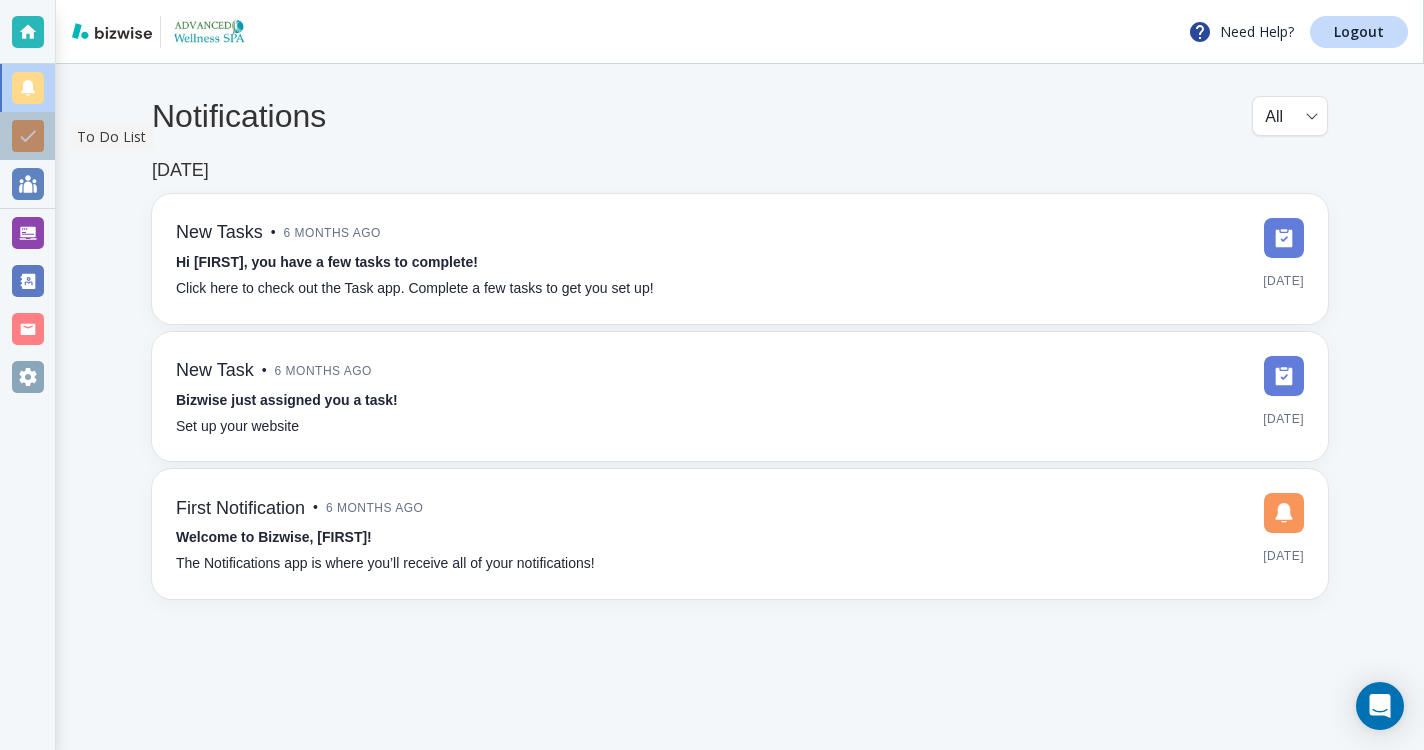 click at bounding box center (28, 136) 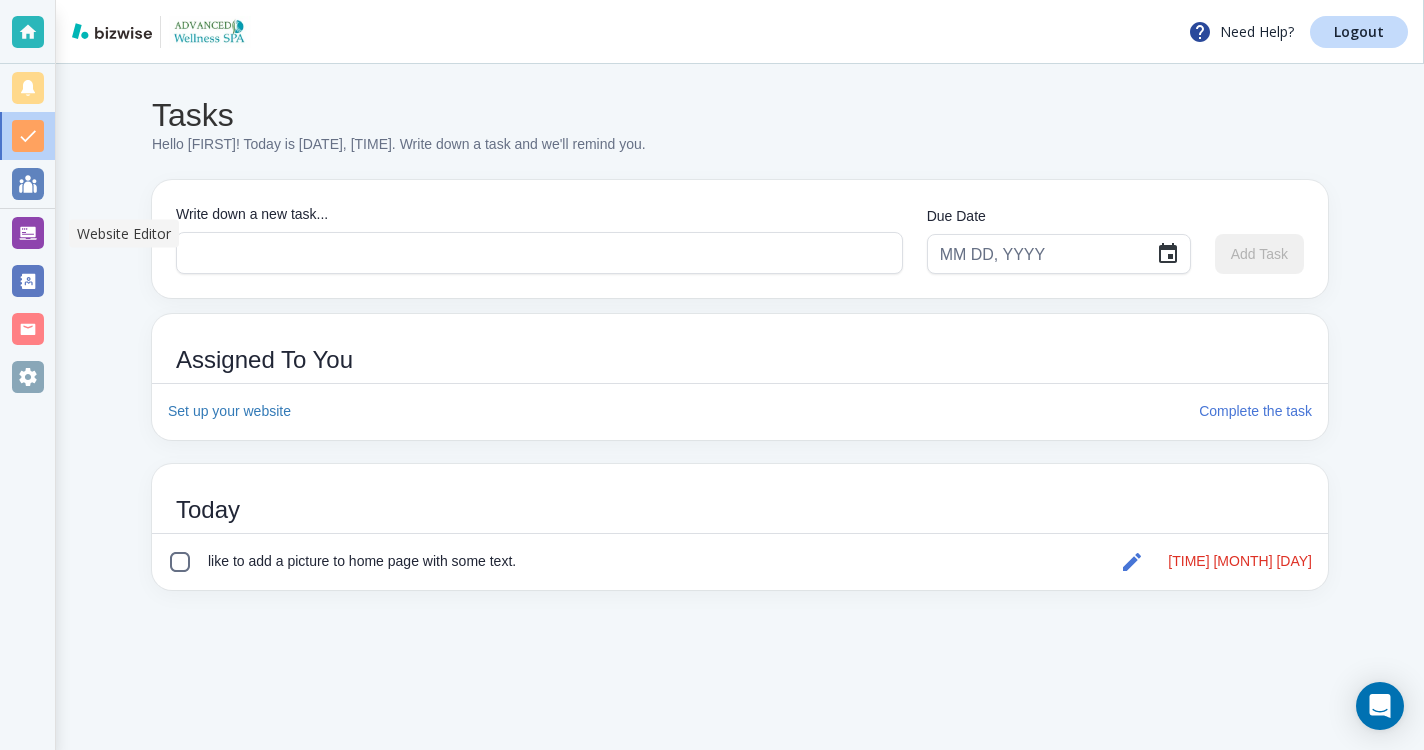 click at bounding box center [28, 233] 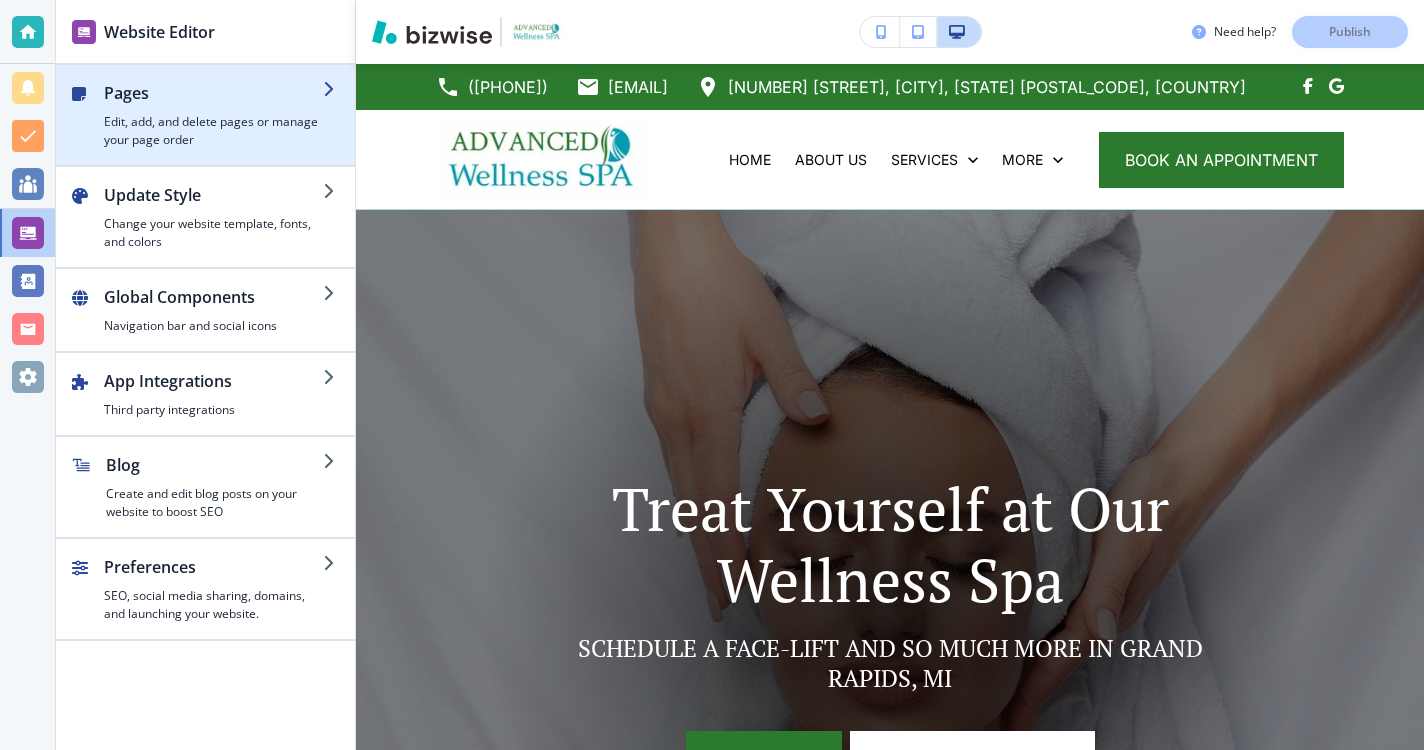 click on "Pages" at bounding box center [213, 93] 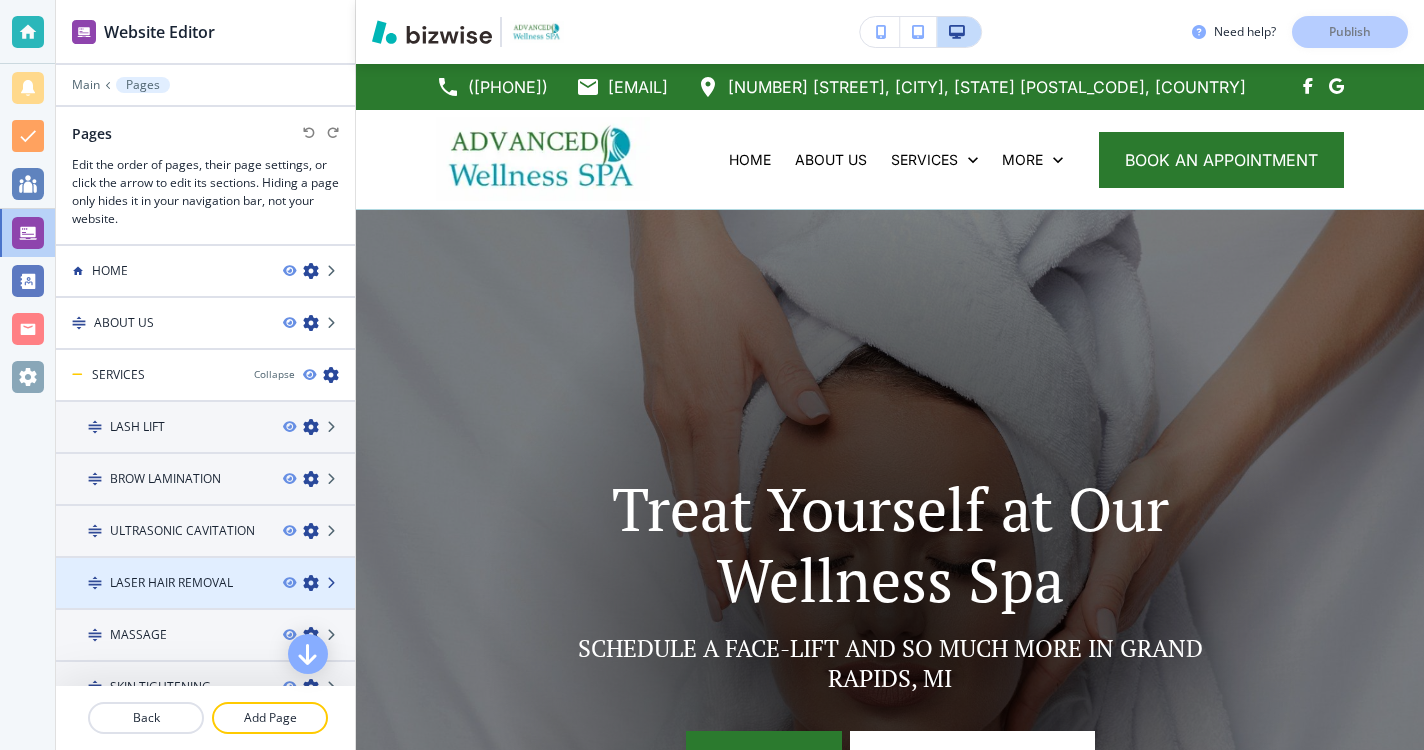 click at bounding box center [333, 583] 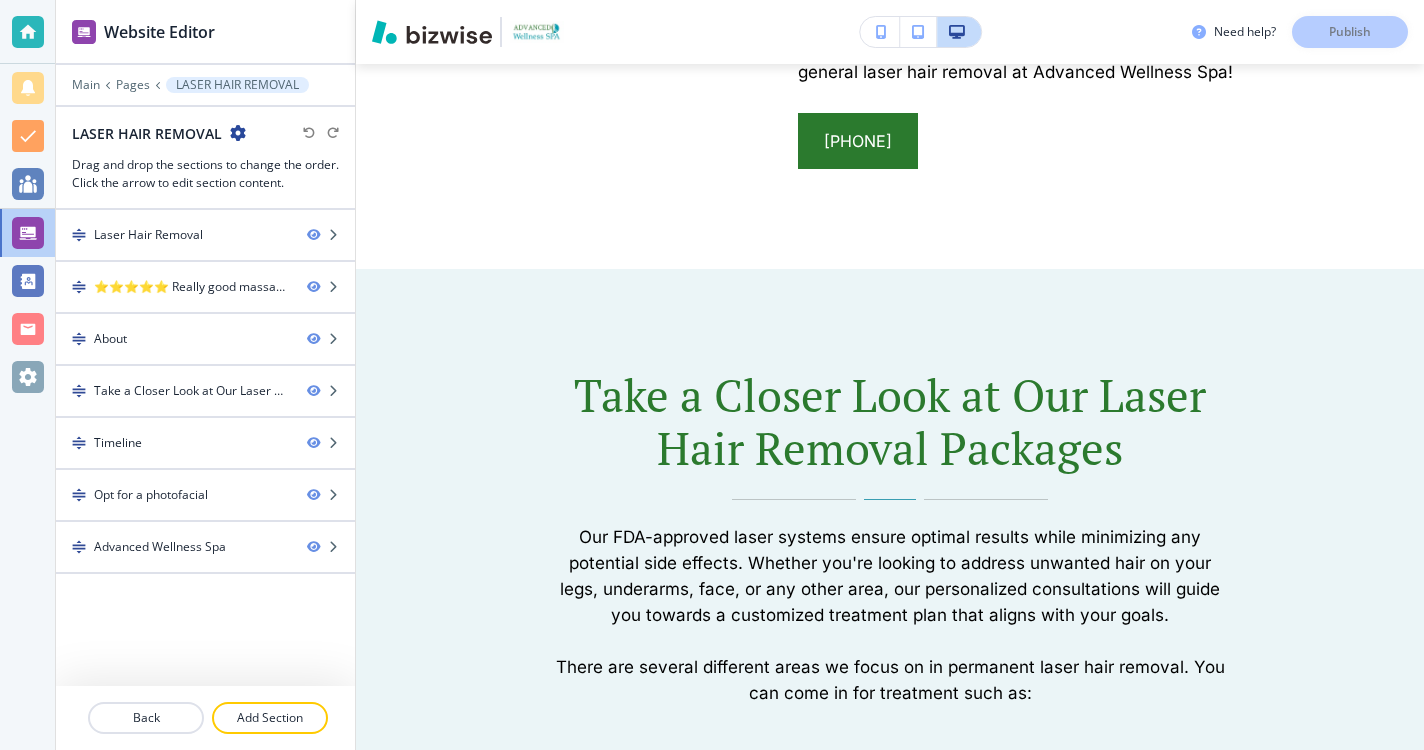 scroll, scrollTop: 2024, scrollLeft: 0, axis: vertical 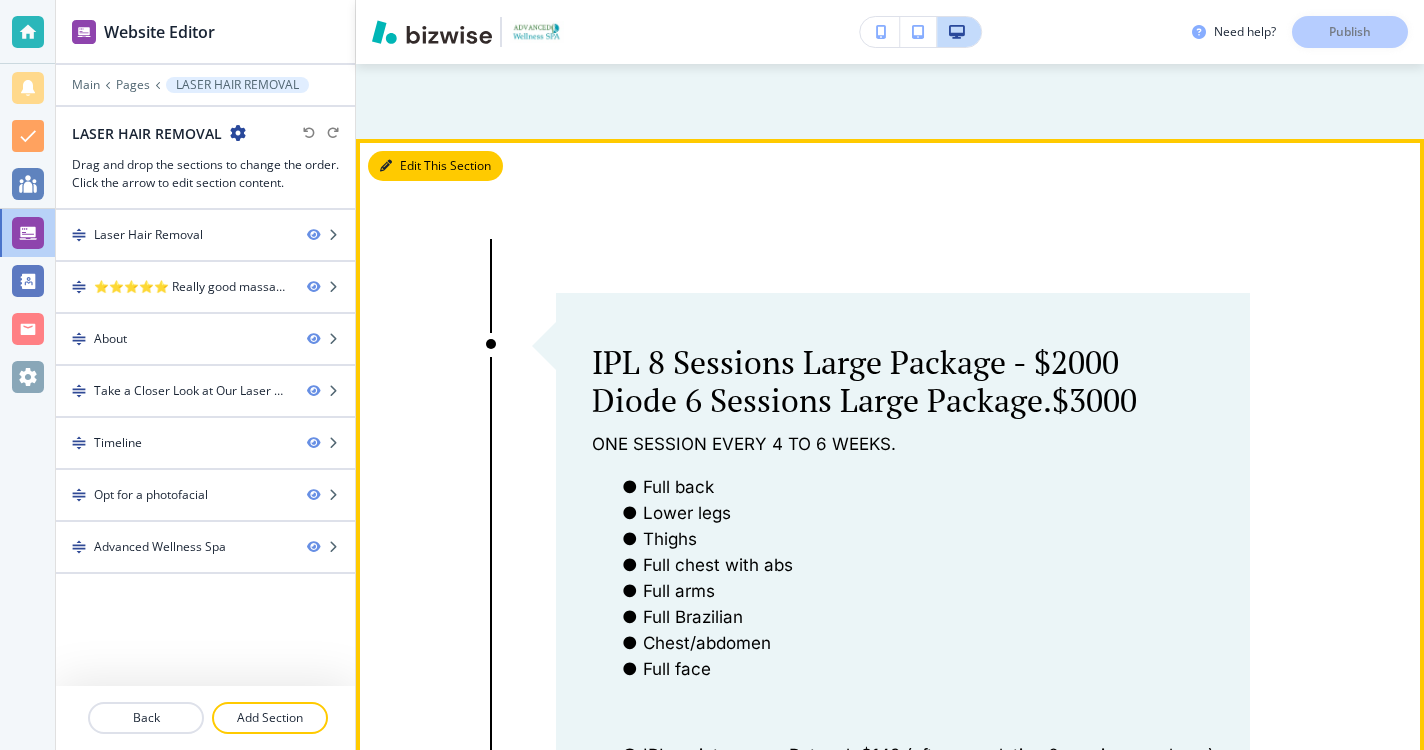 click on "Edit This Section" at bounding box center [435, 166] 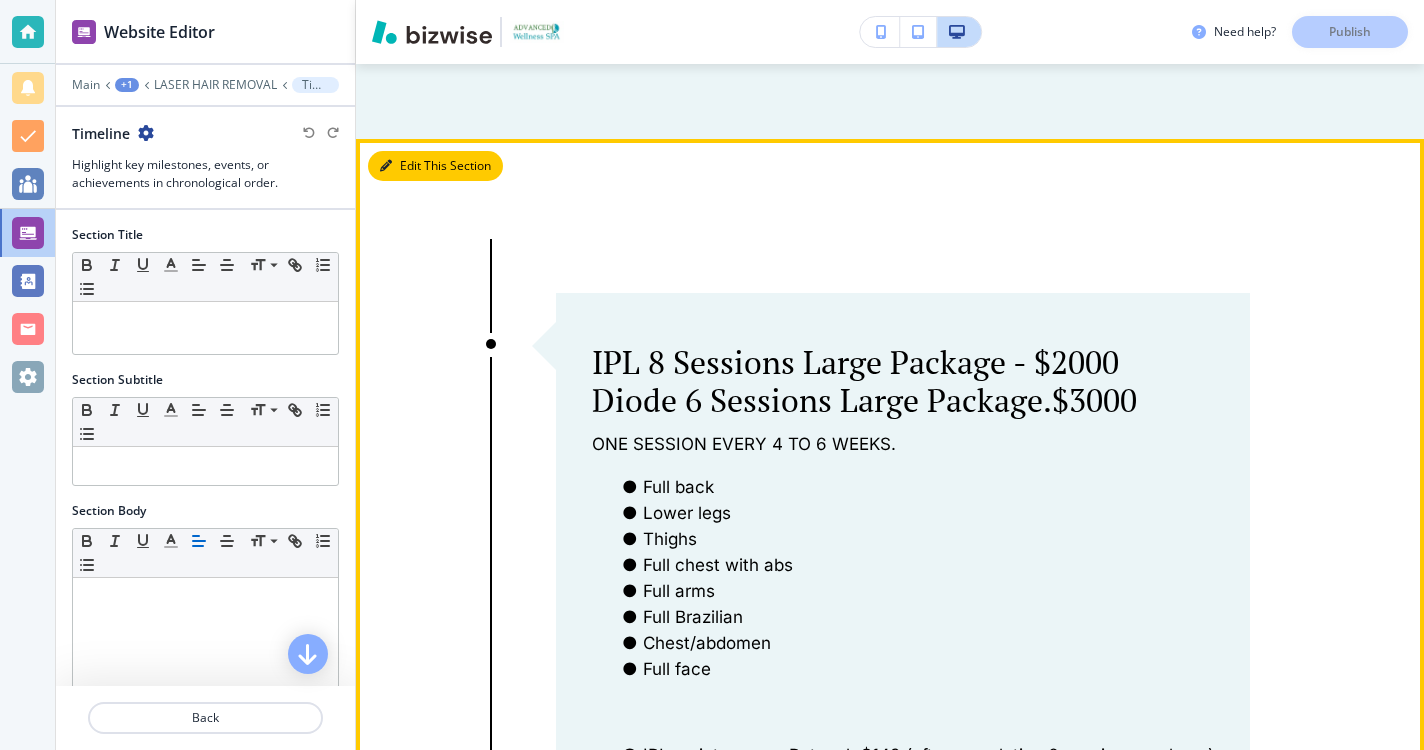 scroll, scrollTop: 2782, scrollLeft: 0, axis: vertical 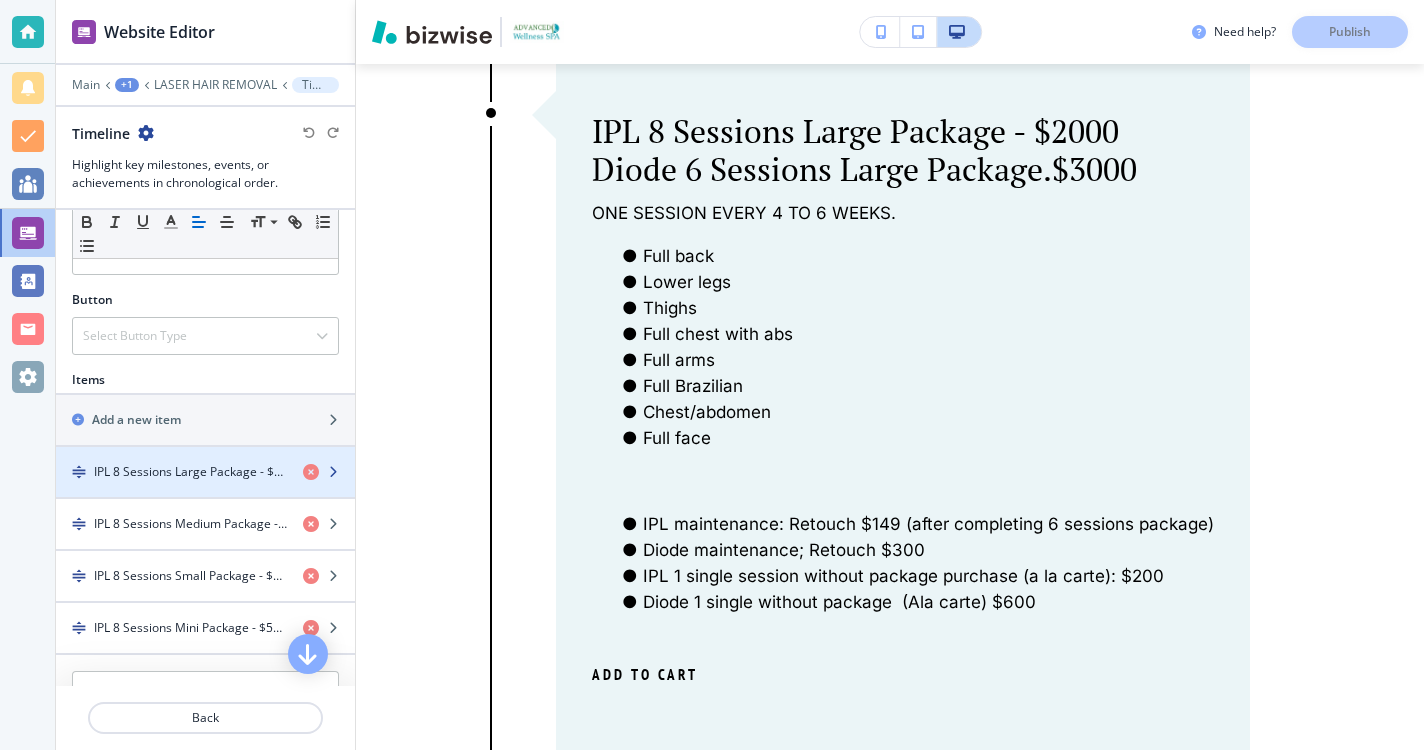 click on "IPL 8 Sessions Large Package - $2000Diode 6 Sessions Large Package.$3000" at bounding box center (190, 472) 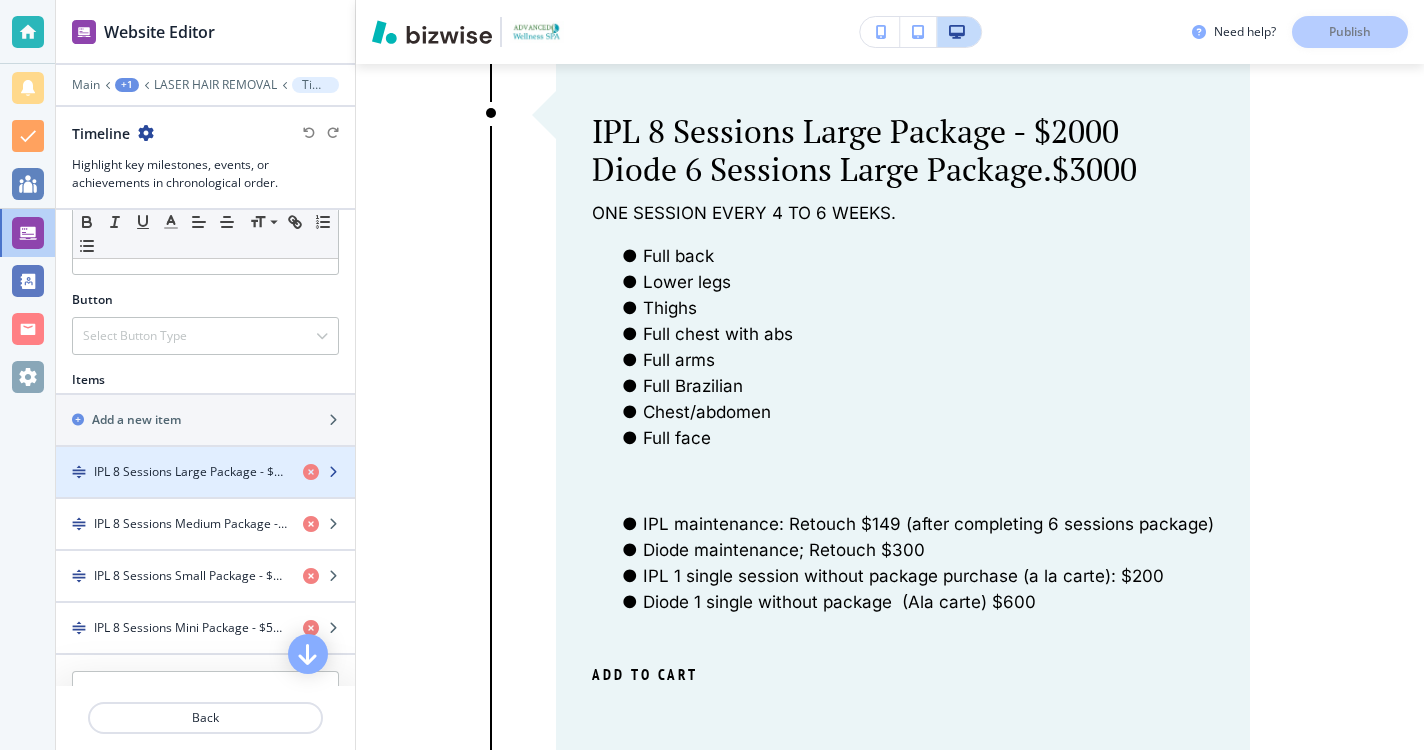 click at bounding box center [333, 472] 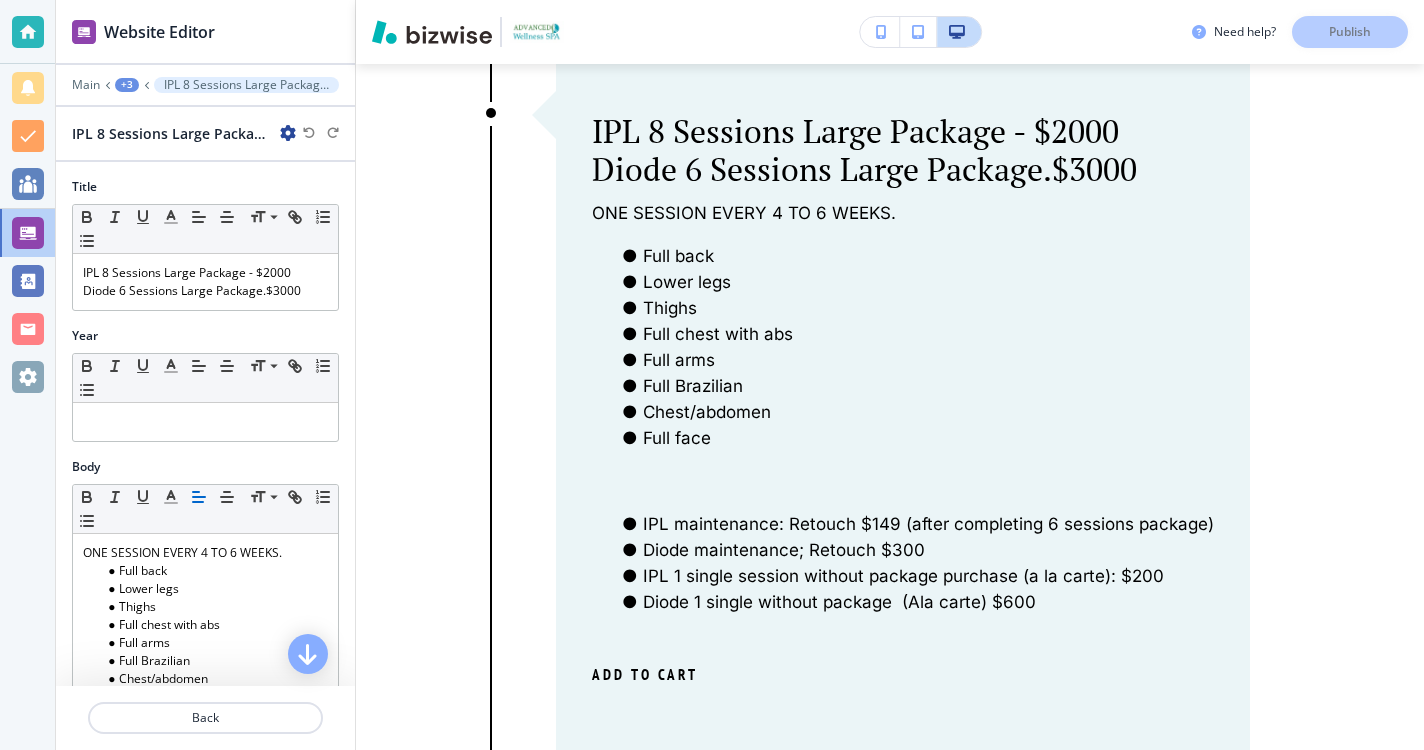 scroll, scrollTop: 43, scrollLeft: 0, axis: vertical 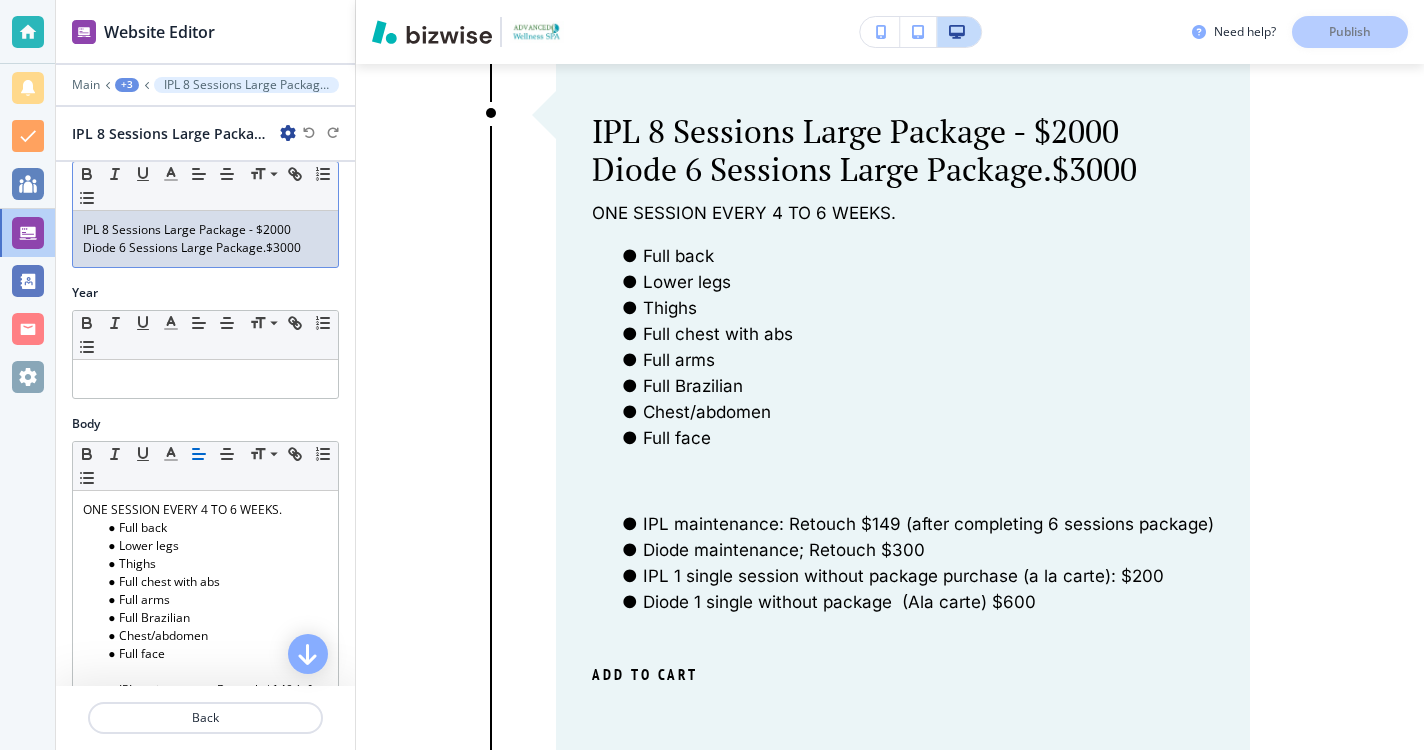 click on "Diode 6 Sessions Large Package.$3000" at bounding box center (205, 248) 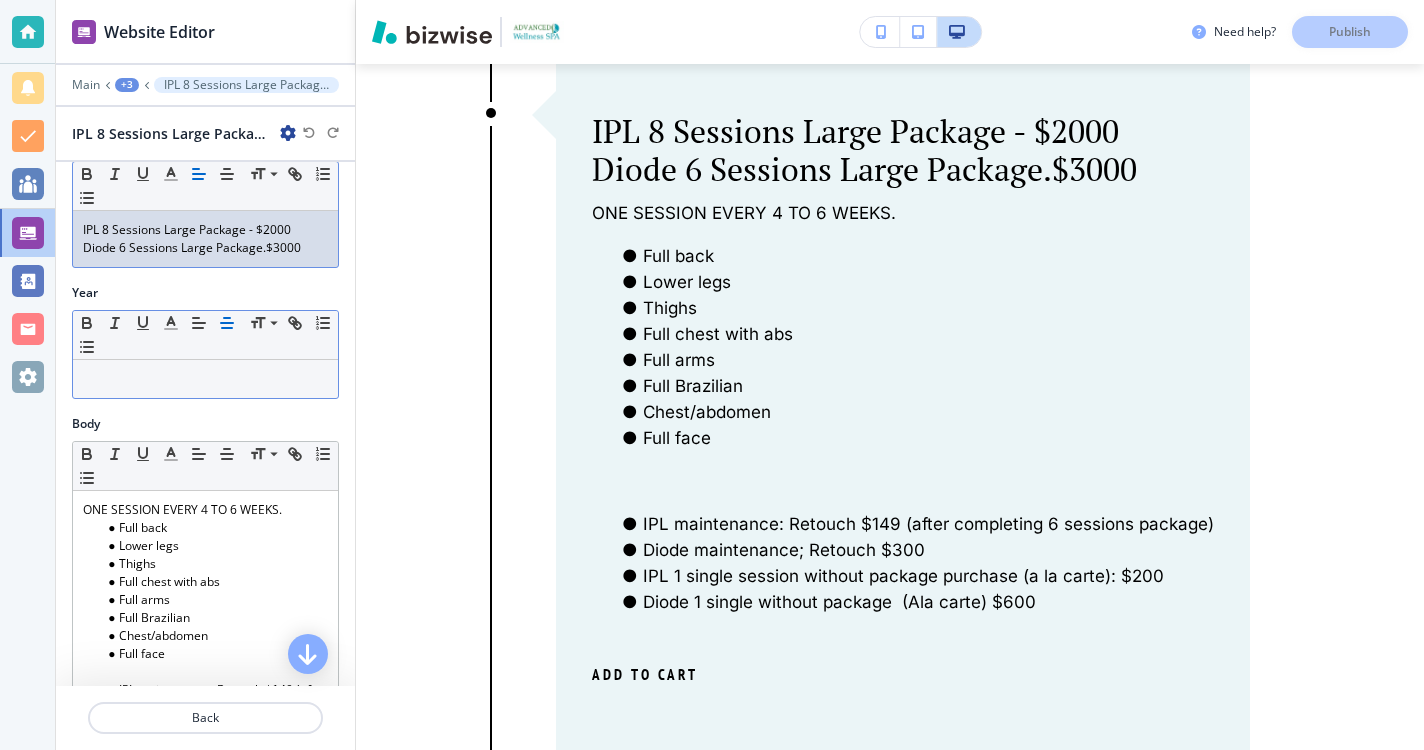 type 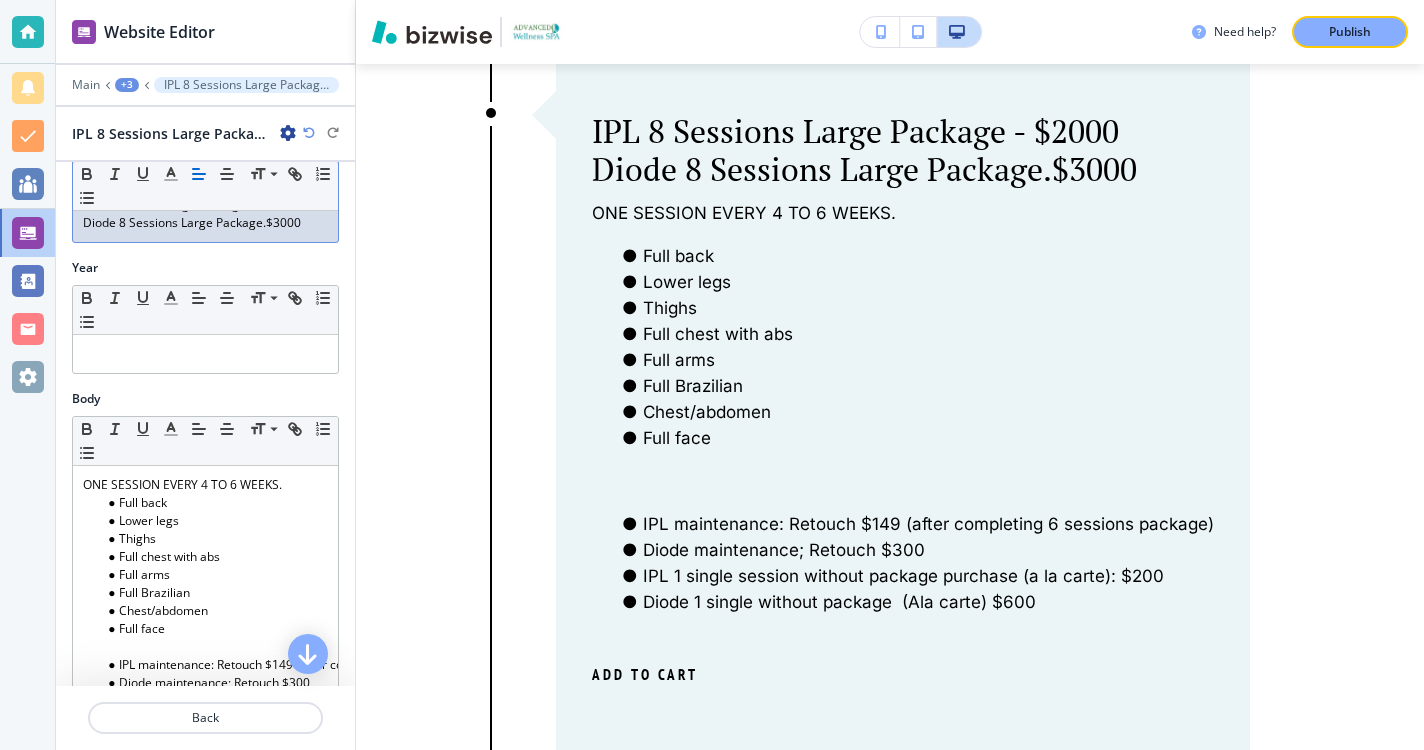 scroll, scrollTop: 55, scrollLeft: 0, axis: vertical 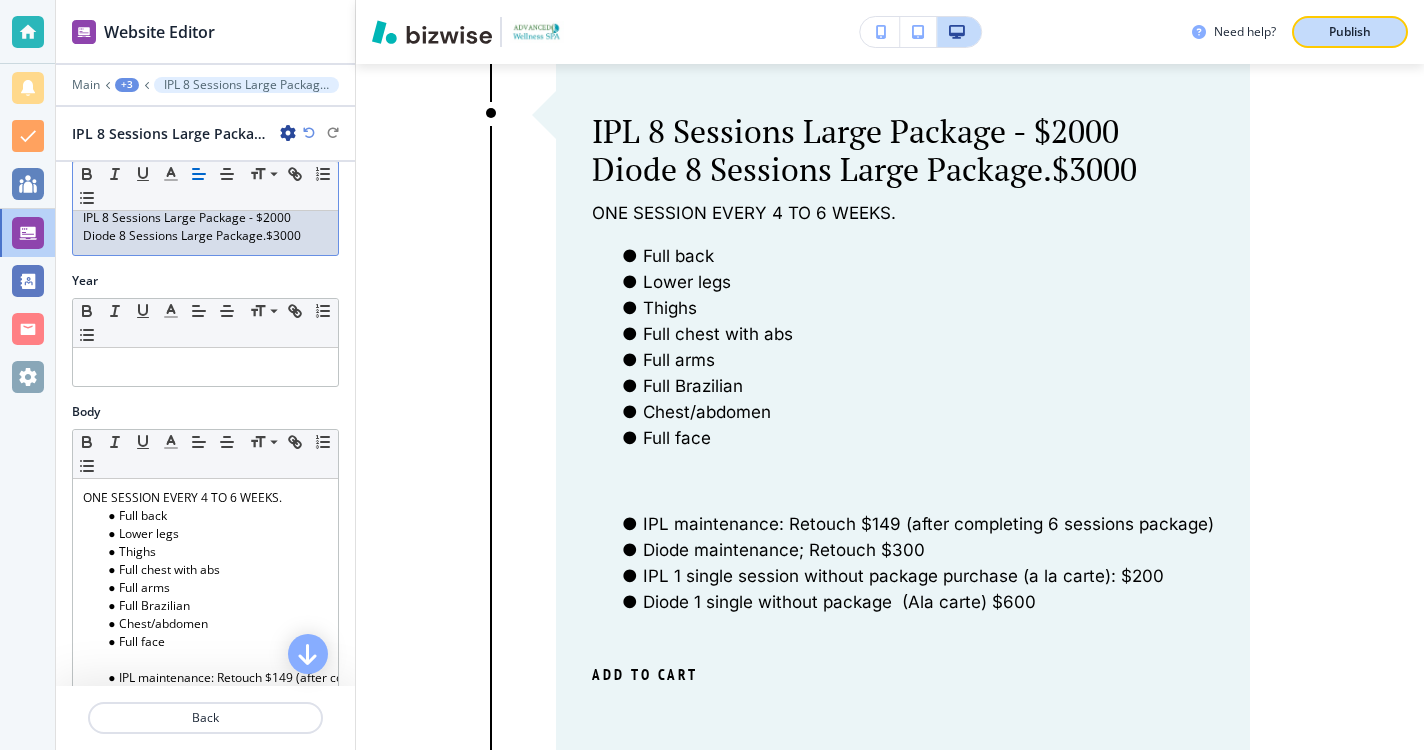 click on "Publish" at bounding box center [1350, 32] 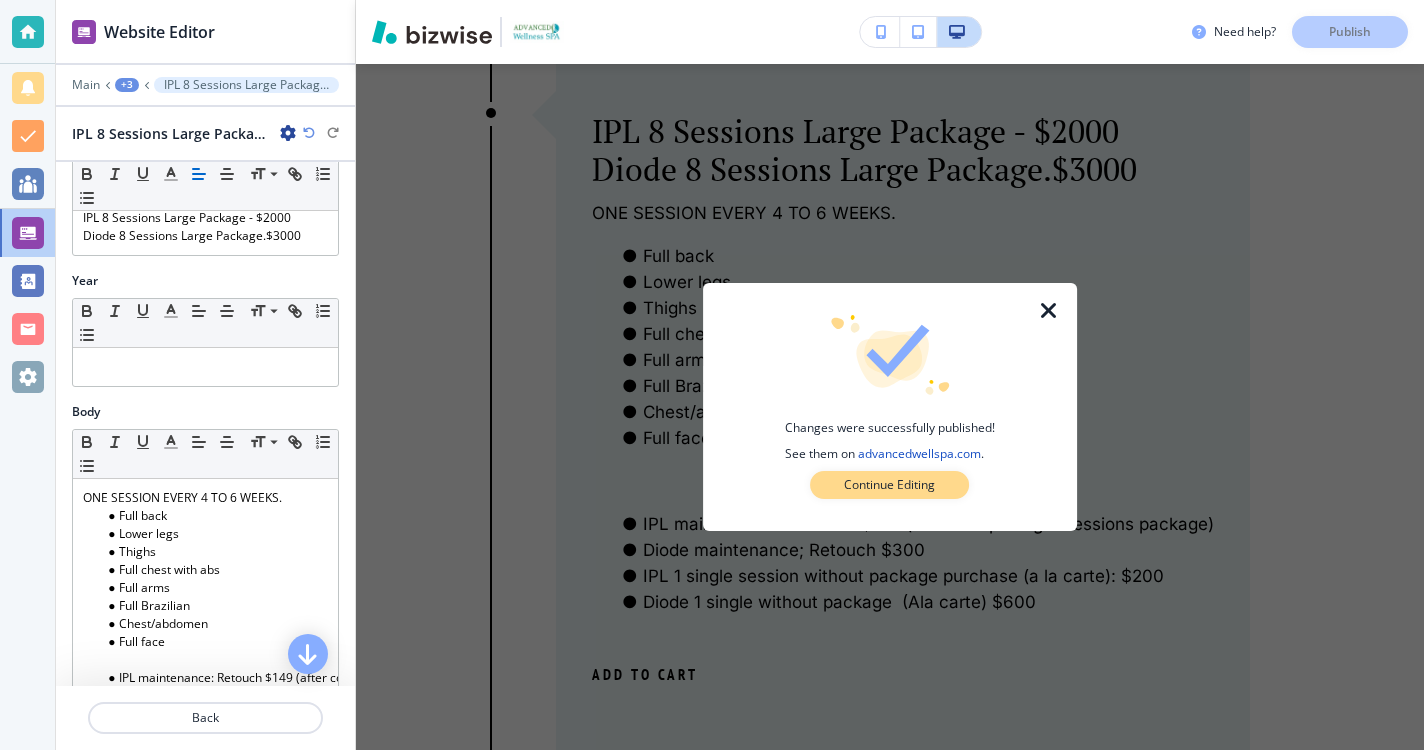 click on "Continue Editing" at bounding box center [889, 485] 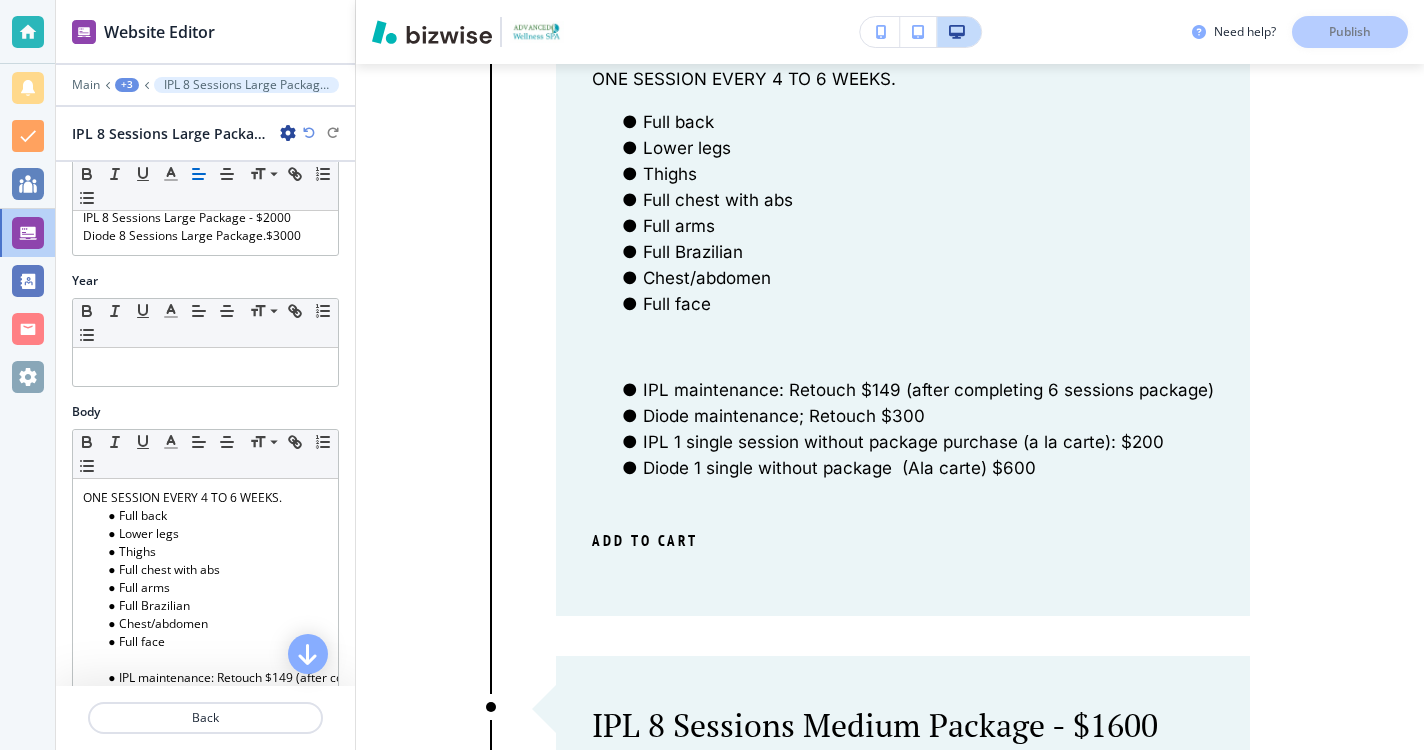 scroll, scrollTop: 3085, scrollLeft: 0, axis: vertical 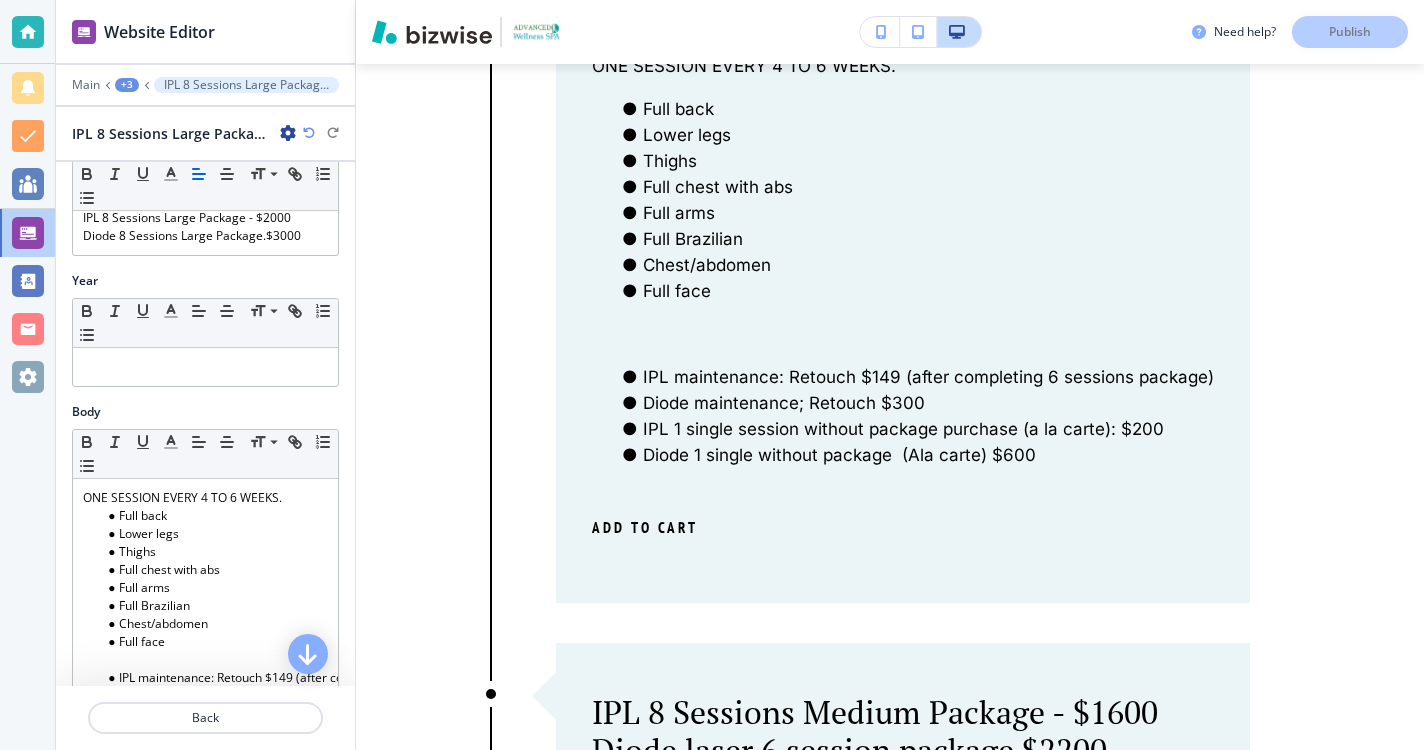 click on "Need help? Publish" at bounding box center (1308, 32) 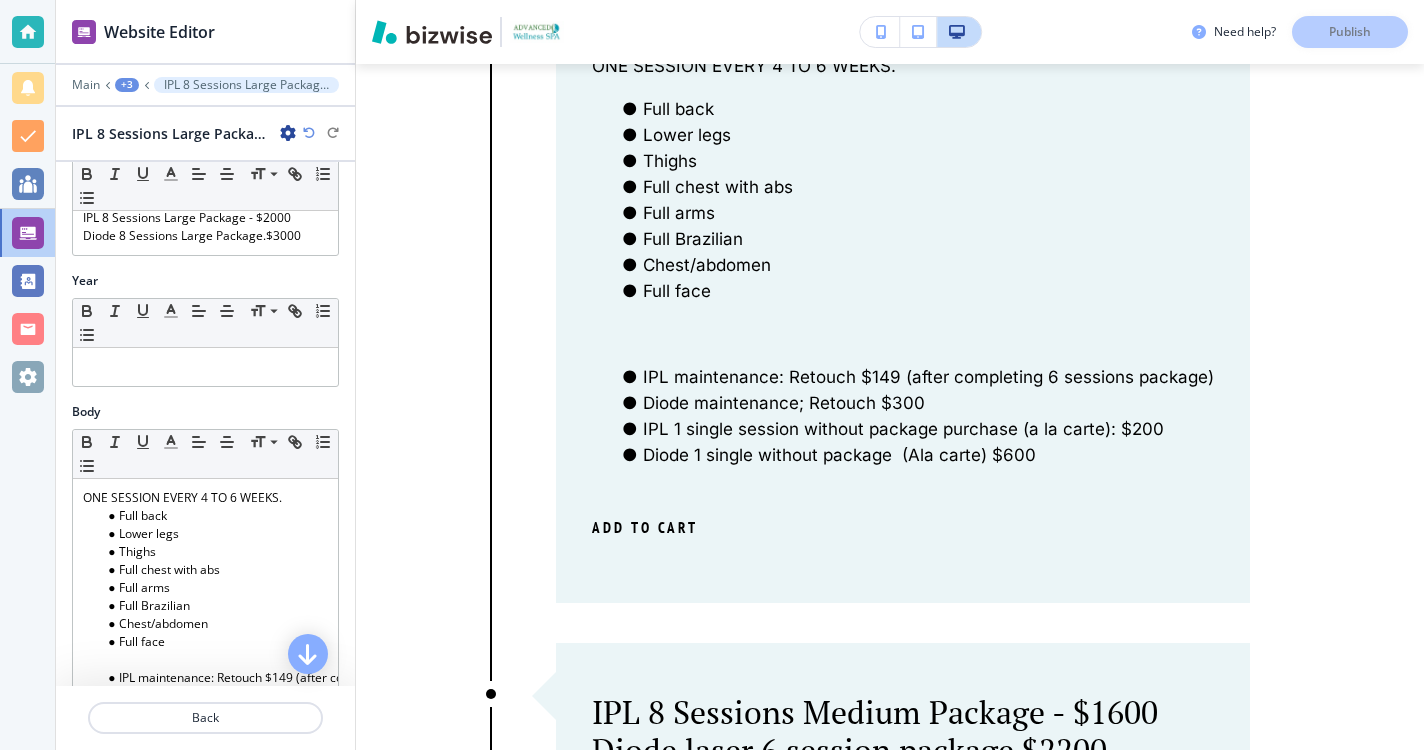 click on "Need help? Publish" at bounding box center [1308, 32] 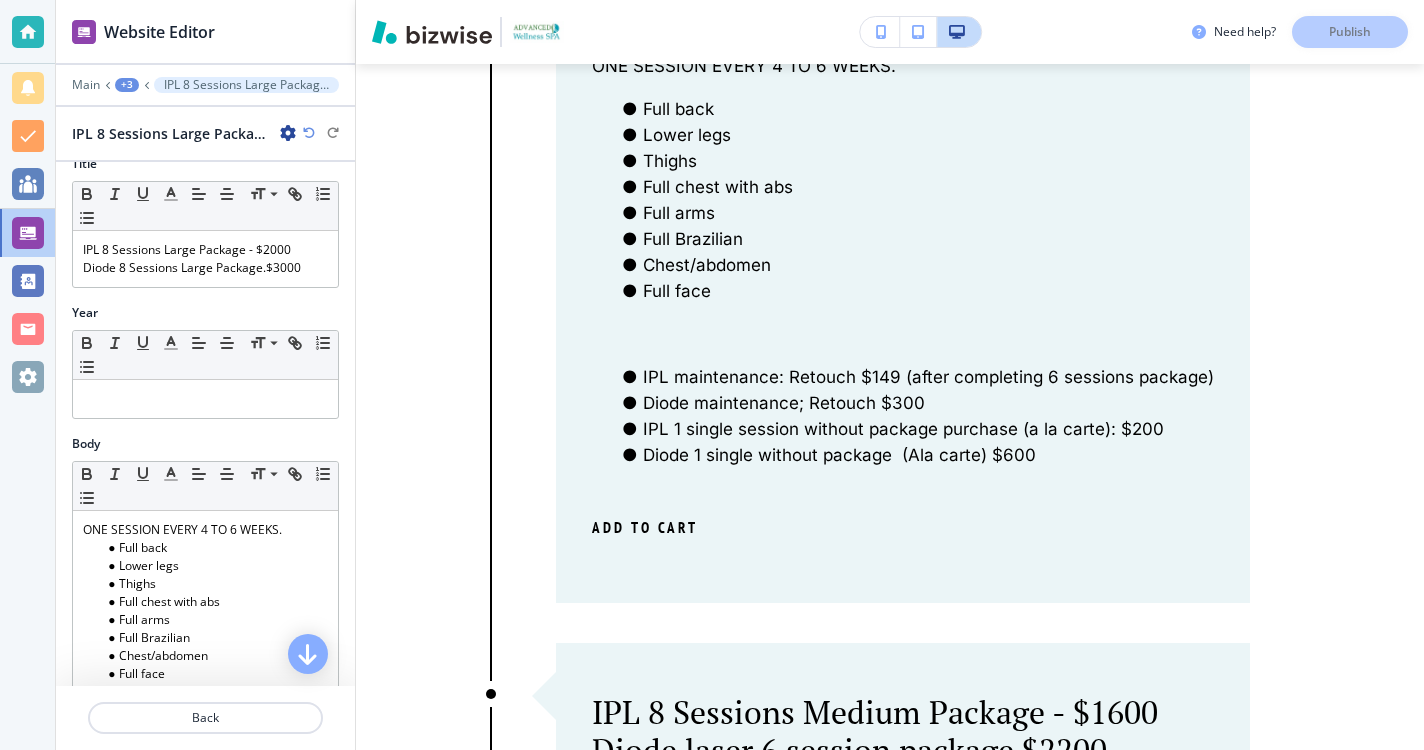 scroll, scrollTop: 9, scrollLeft: 0, axis: vertical 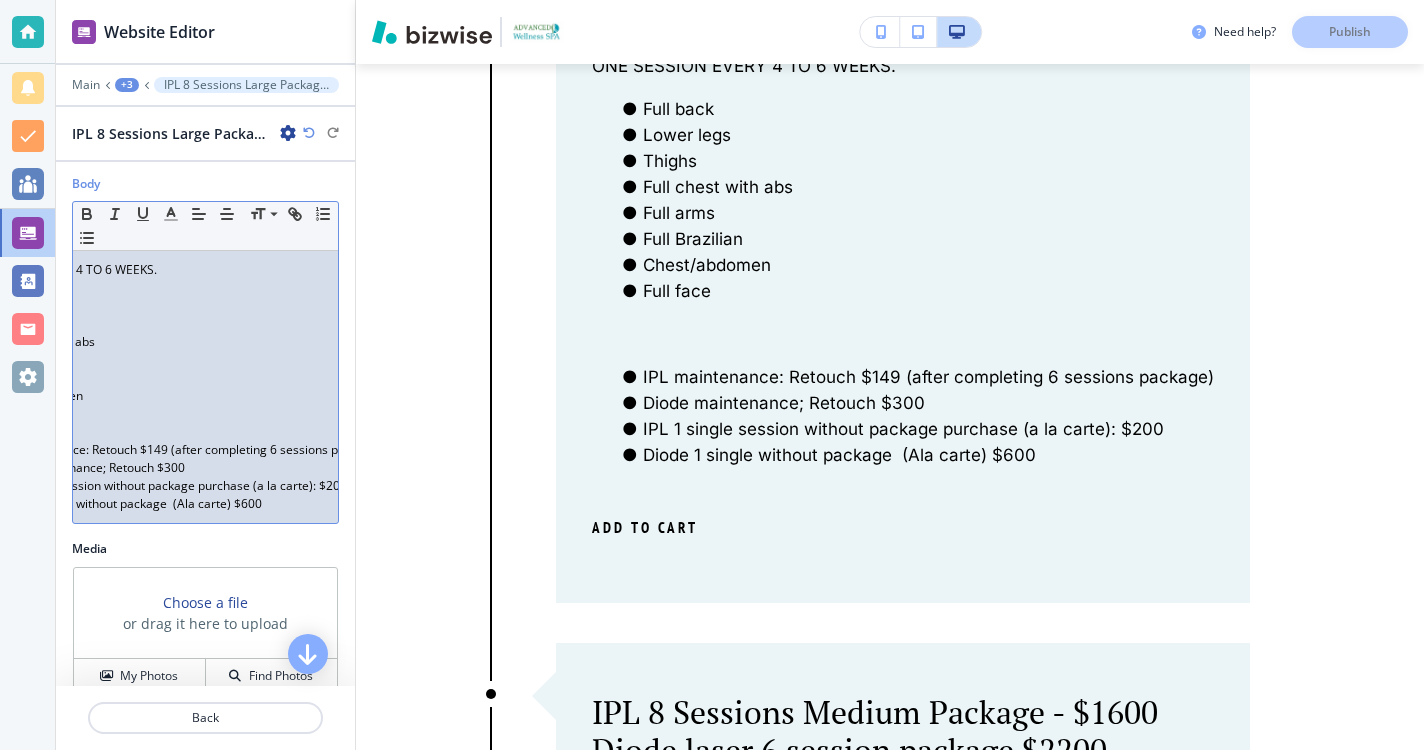 click on "IPL maintenance: Retouch $149 (after completing 6 sessions package)" at bounding box center (89, 450) 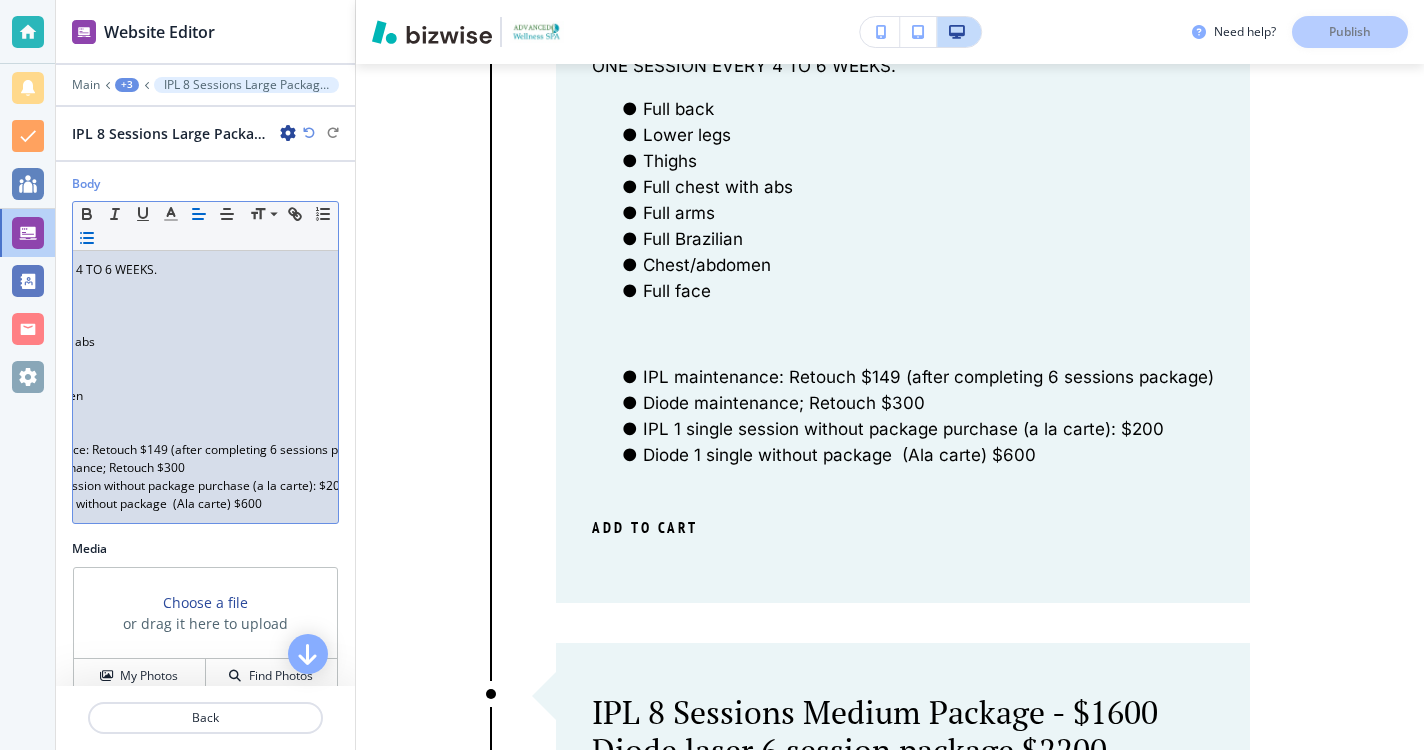type 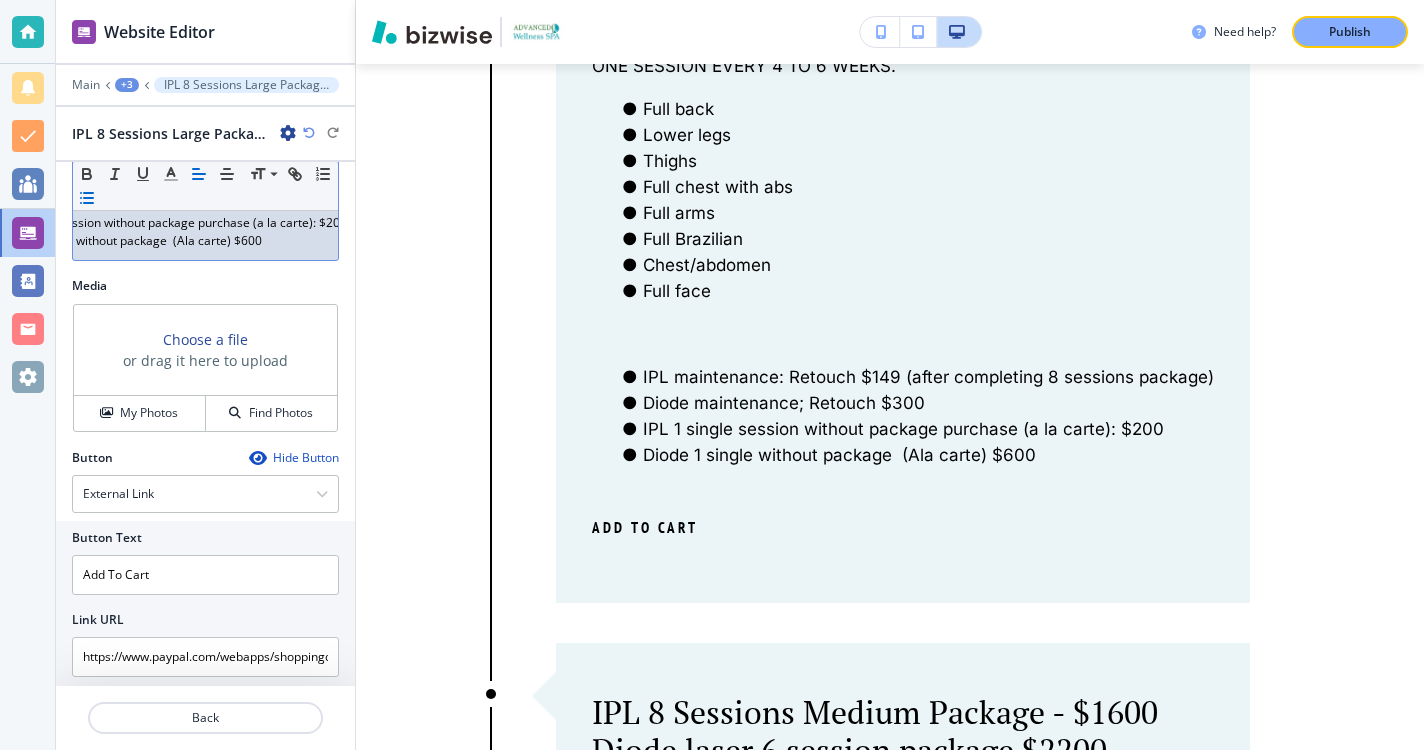 scroll, scrollTop: 591, scrollLeft: 0, axis: vertical 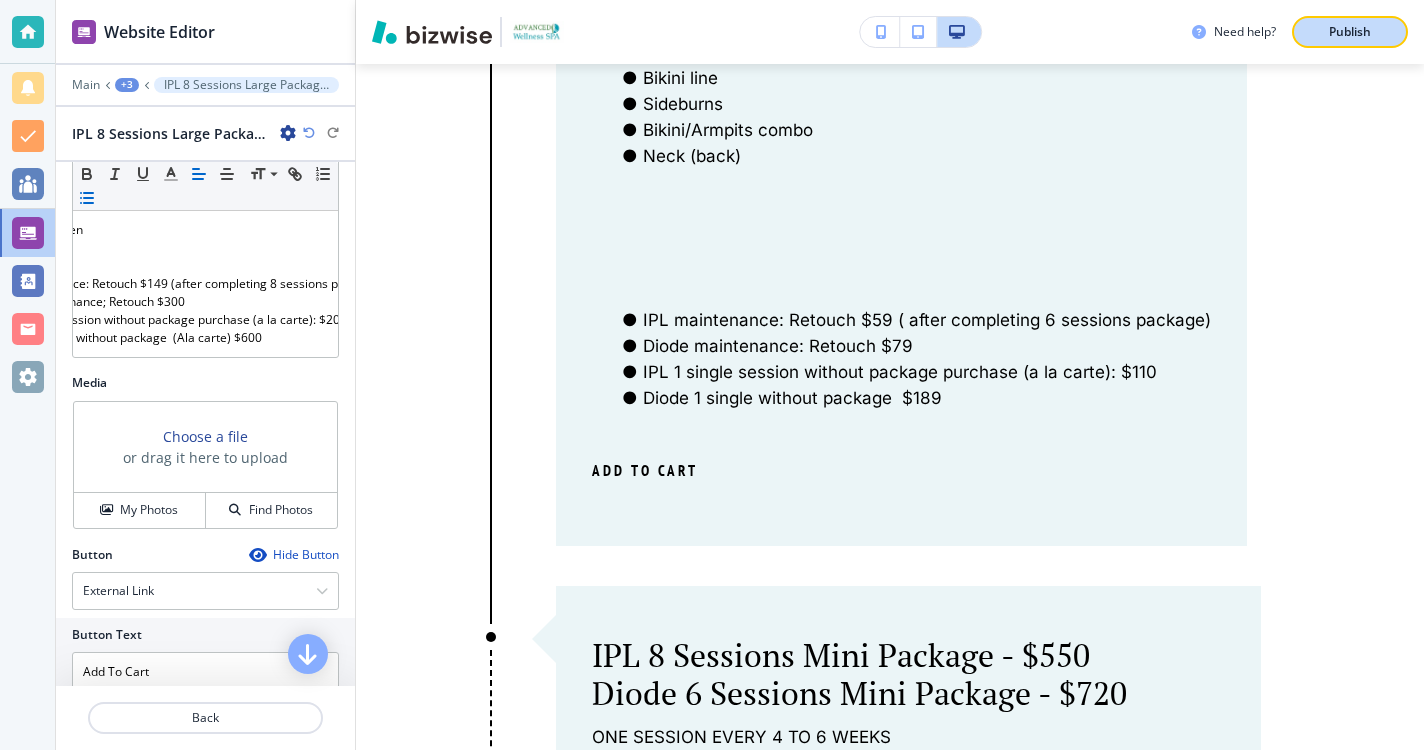 click on "Publish" at bounding box center (1350, 32) 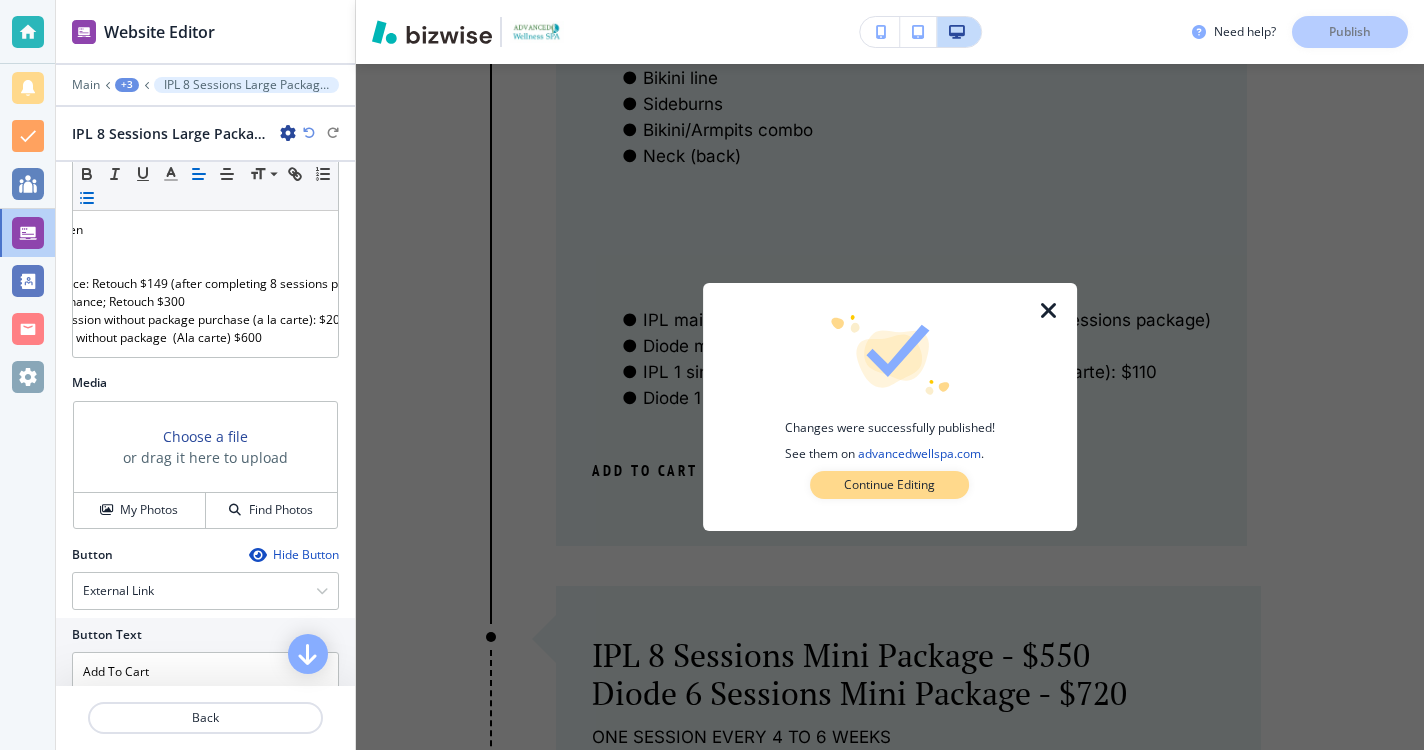 click on "Continue Editing" at bounding box center [889, 485] 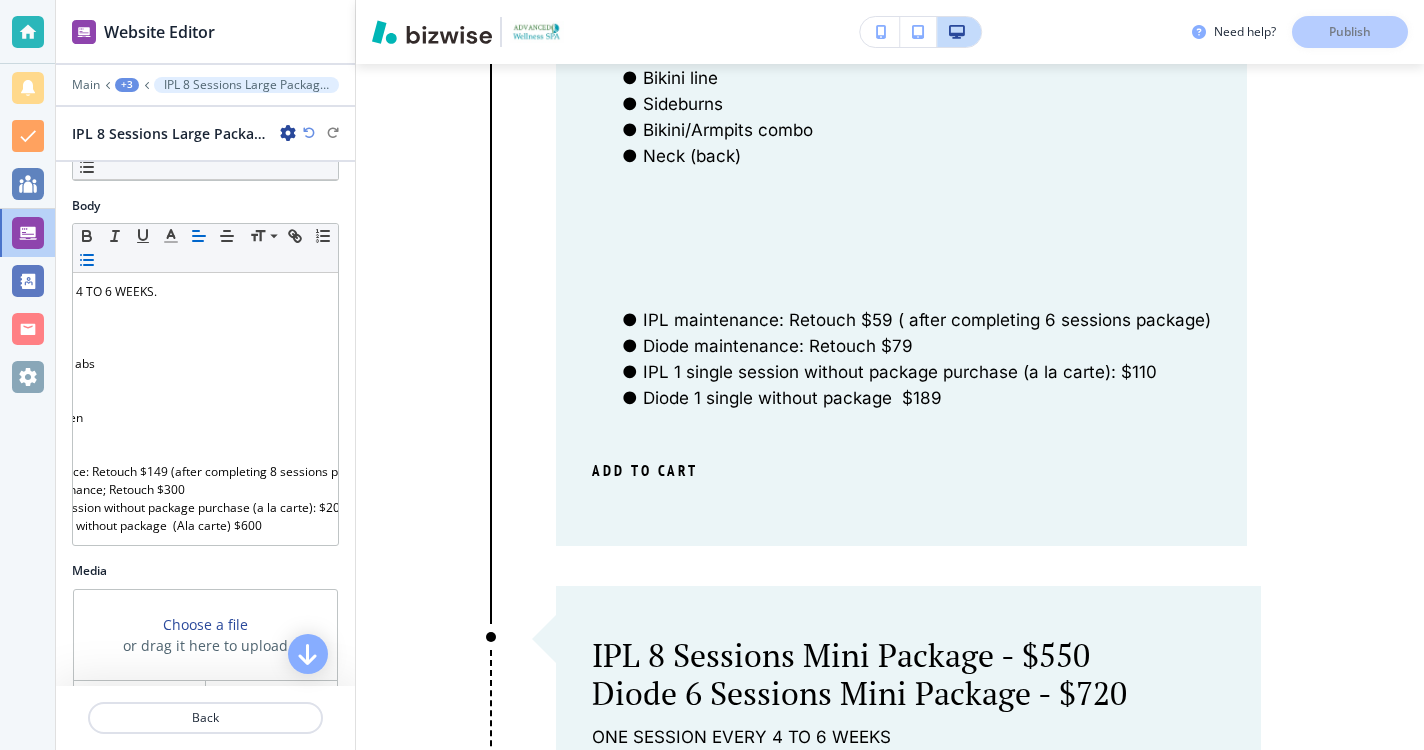 scroll, scrollTop: 251, scrollLeft: 0, axis: vertical 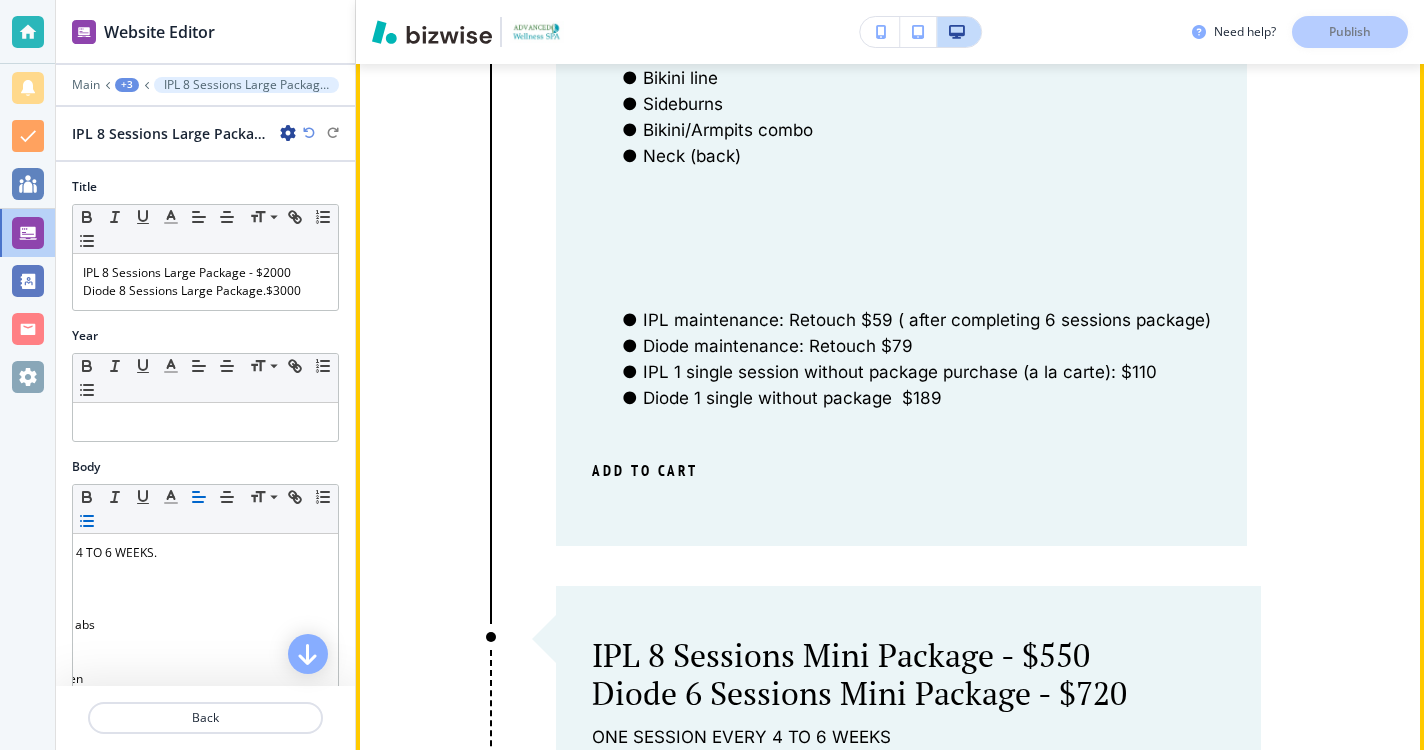 click on "IPL maintenance: Retouch $59 ( after completing 6 sessions package)" at bounding box center (914, 320) 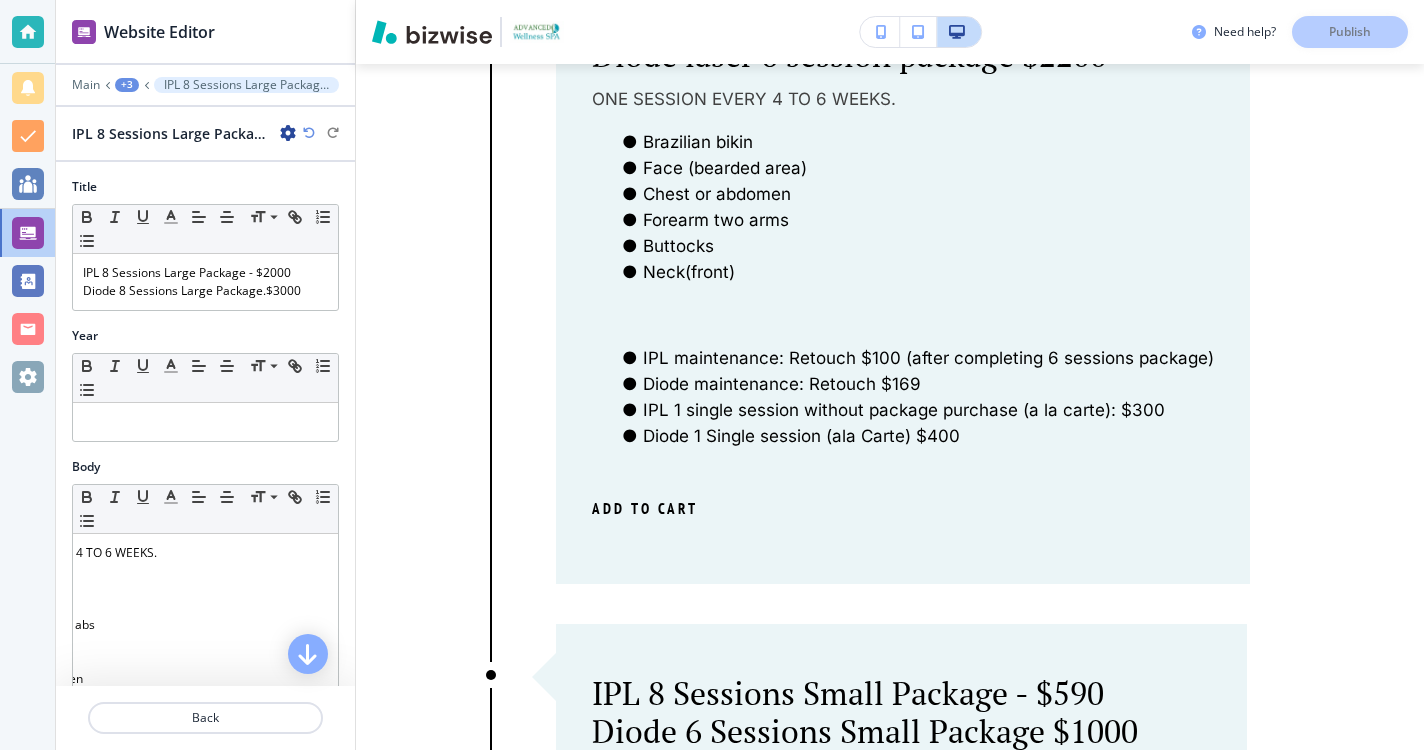 scroll, scrollTop: 3767, scrollLeft: 0, axis: vertical 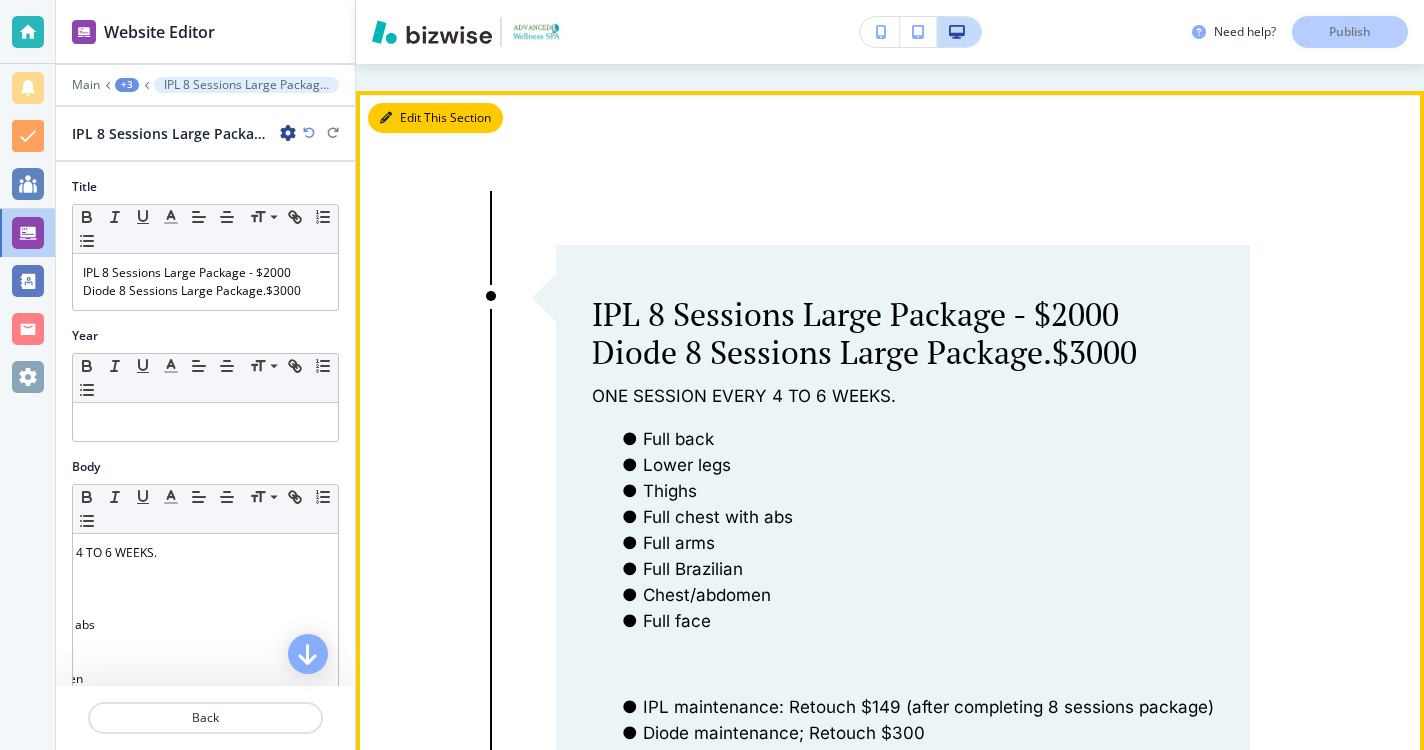 click on "Edit This Section" at bounding box center [435, 118] 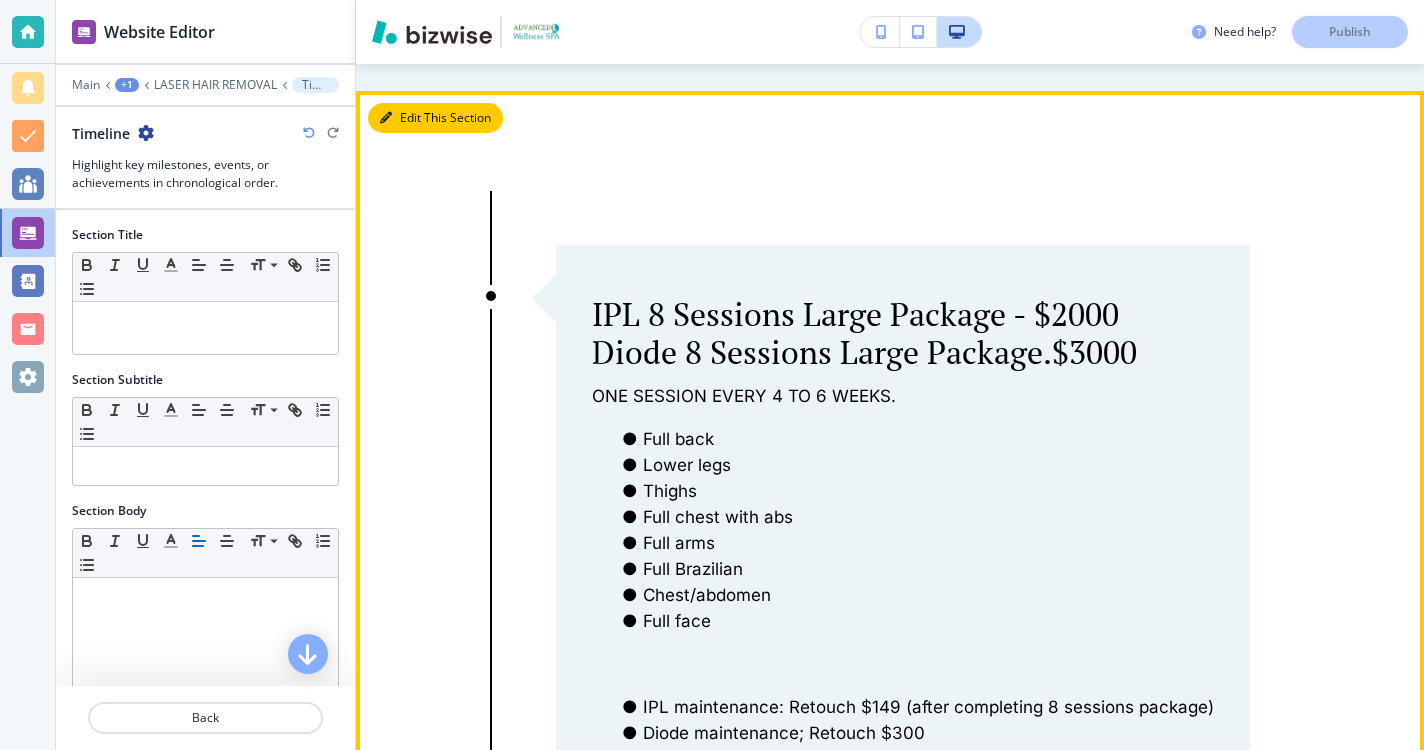 scroll, scrollTop: 2782, scrollLeft: 0, axis: vertical 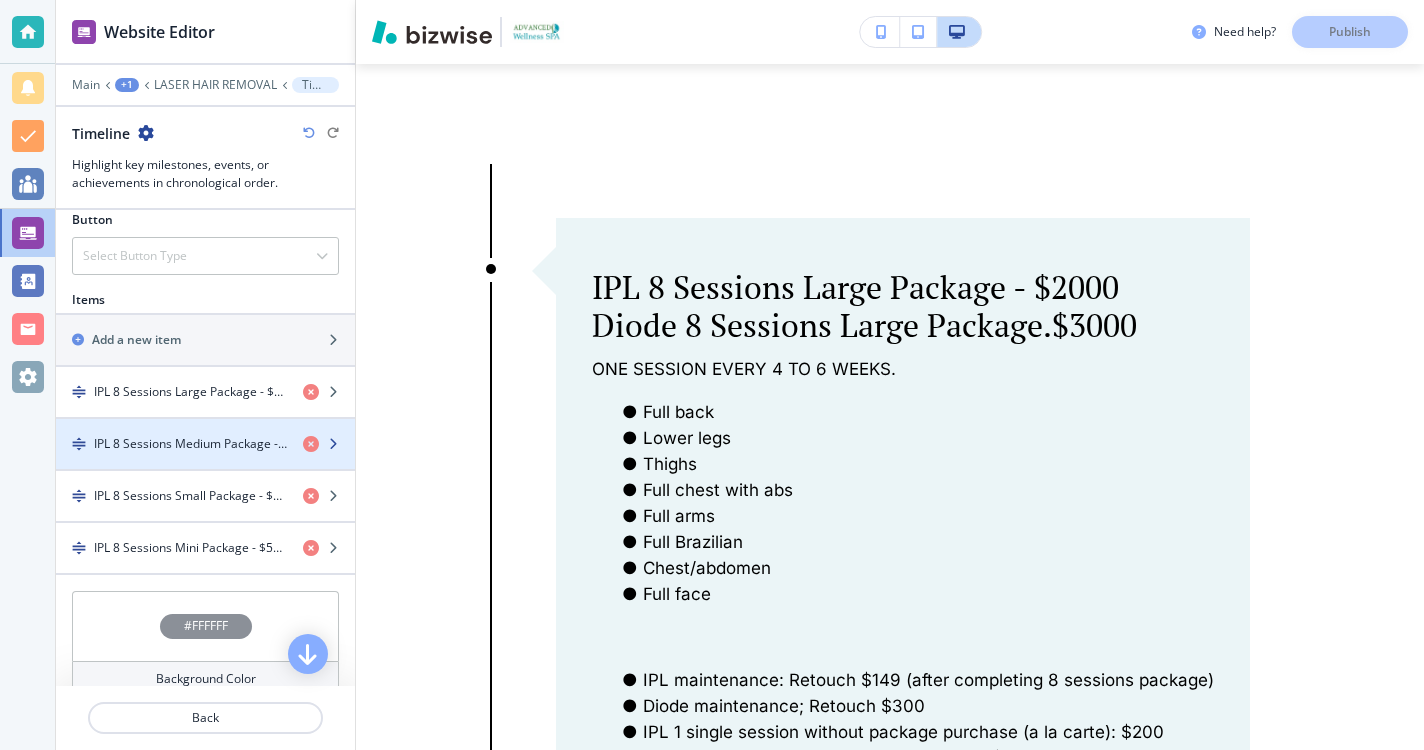 click at bounding box center (333, 444) 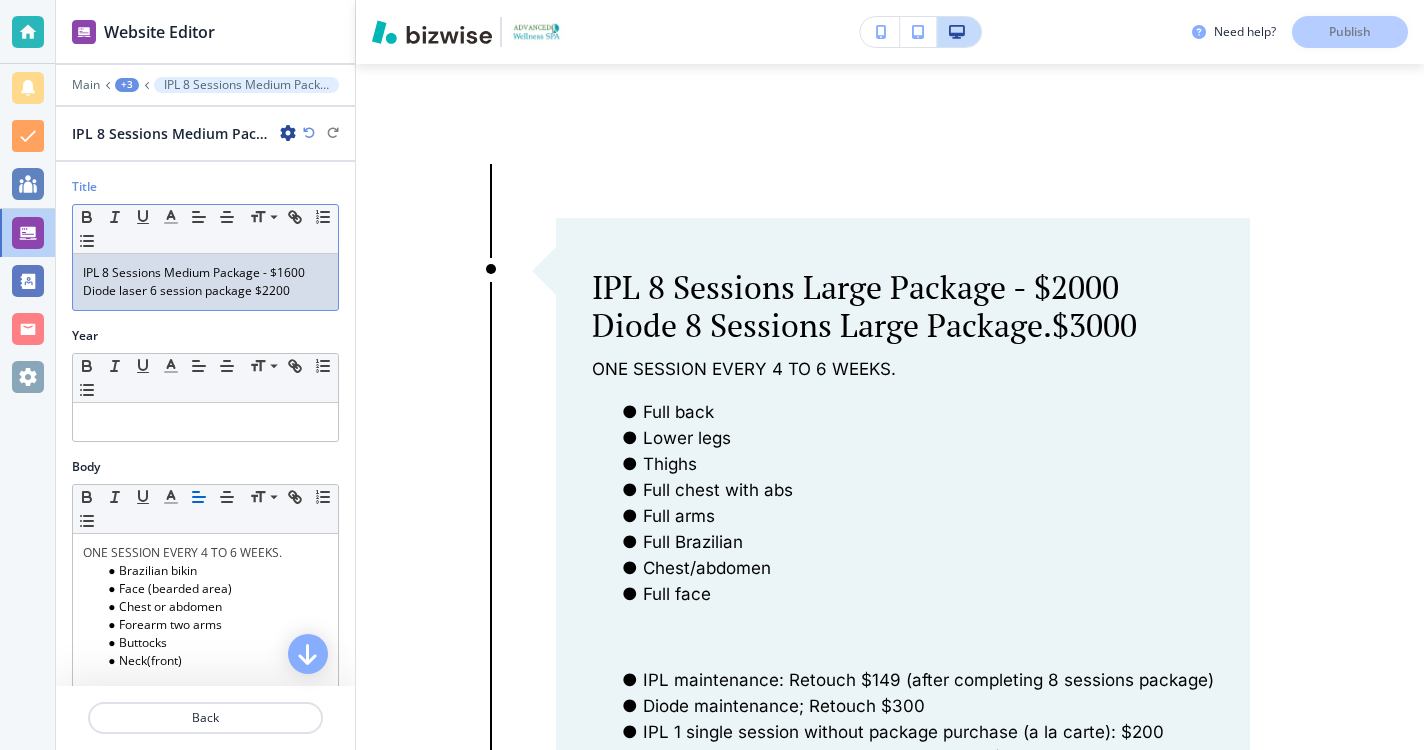 click on "Diode laser 6 session package $2200" at bounding box center [205, 291] 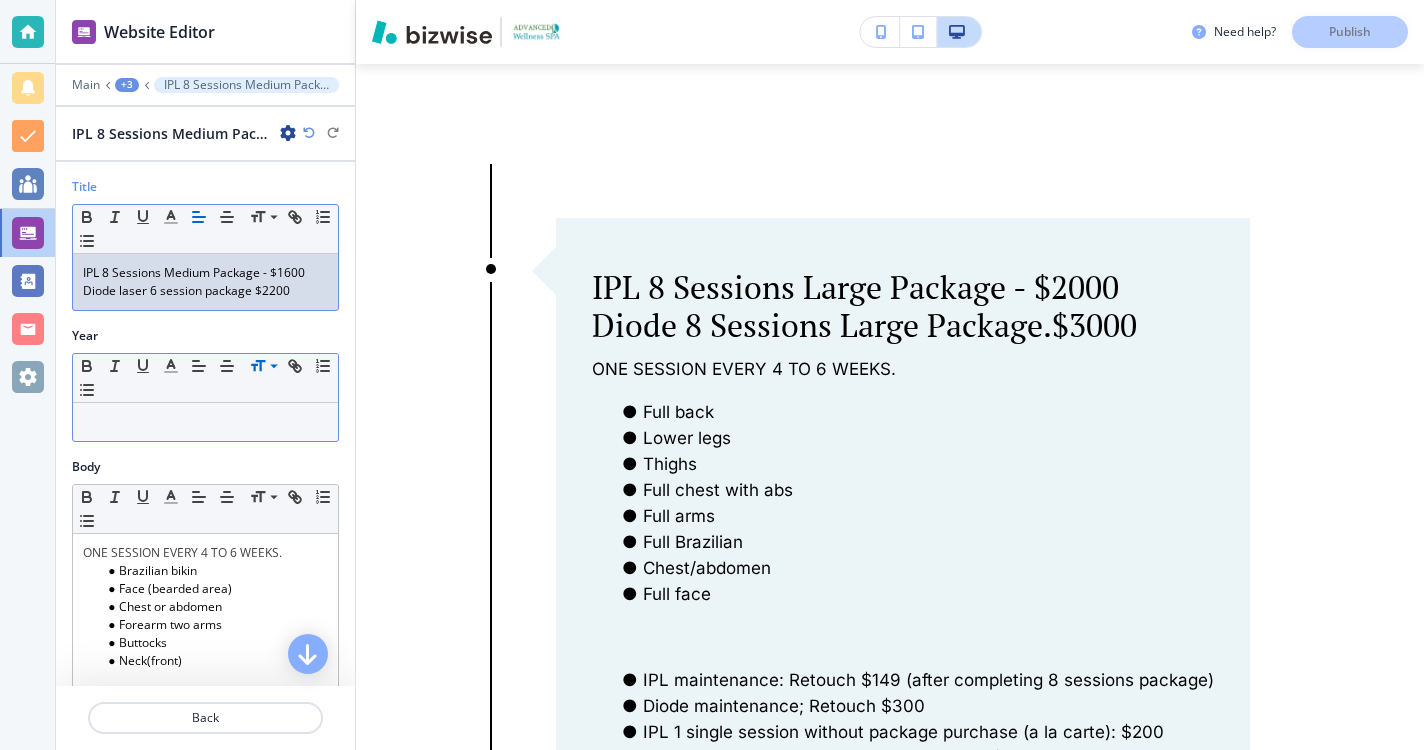 type 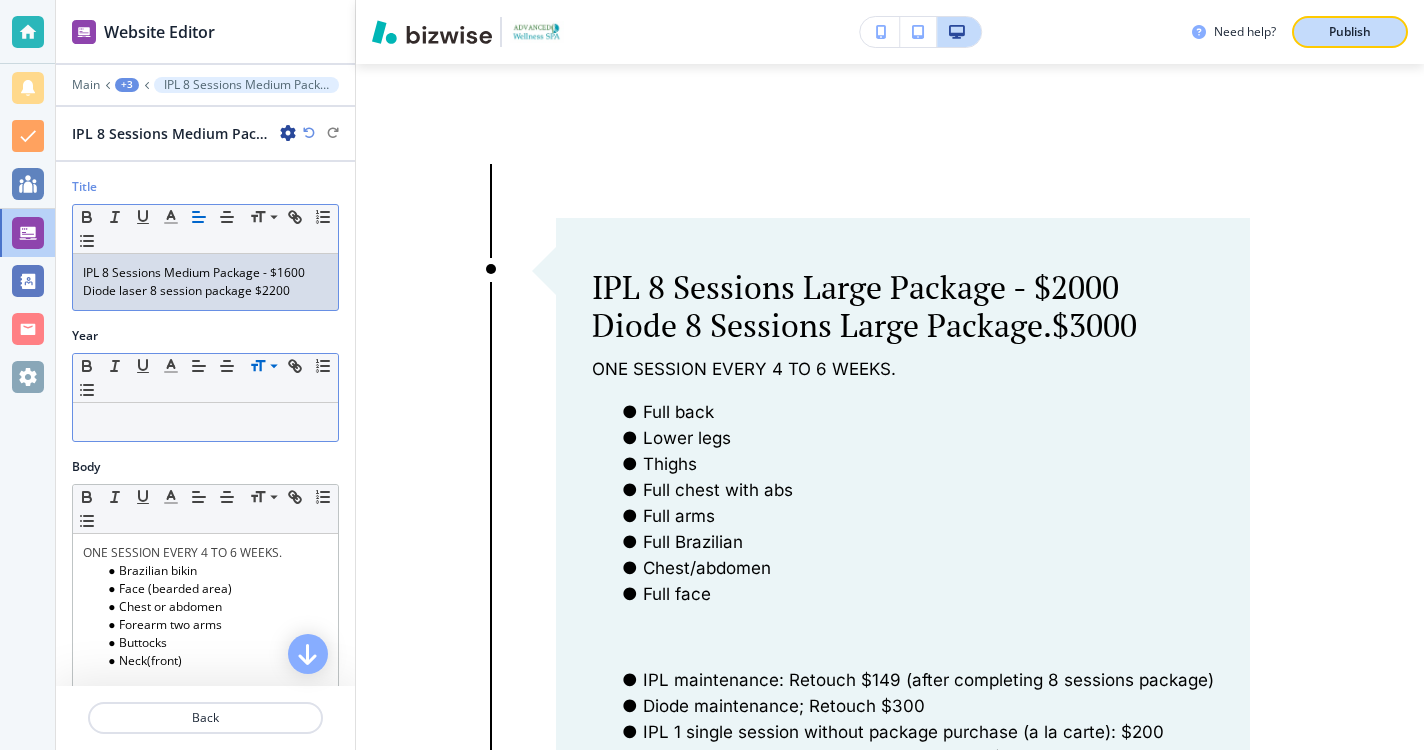 click on "Publish" at bounding box center [1350, 32] 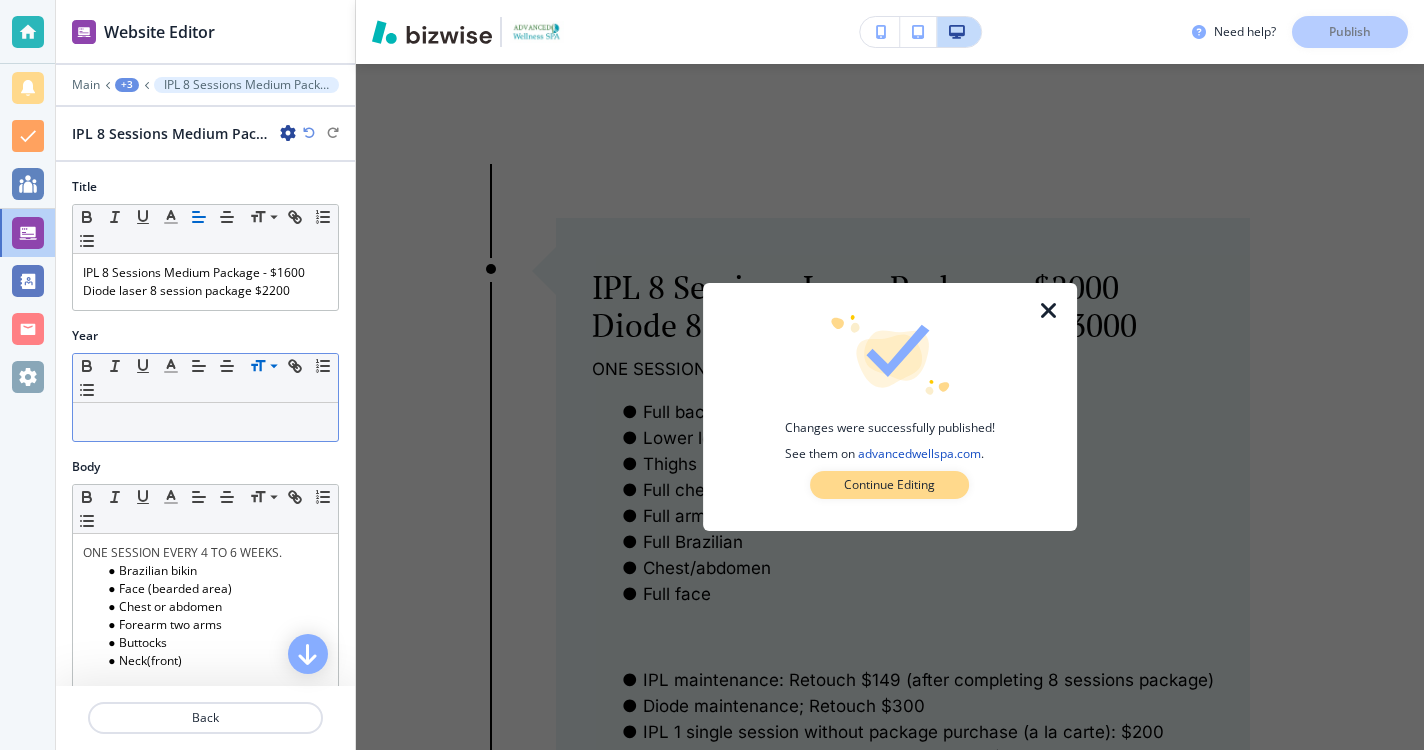 click on "Continue Editing" at bounding box center [889, 485] 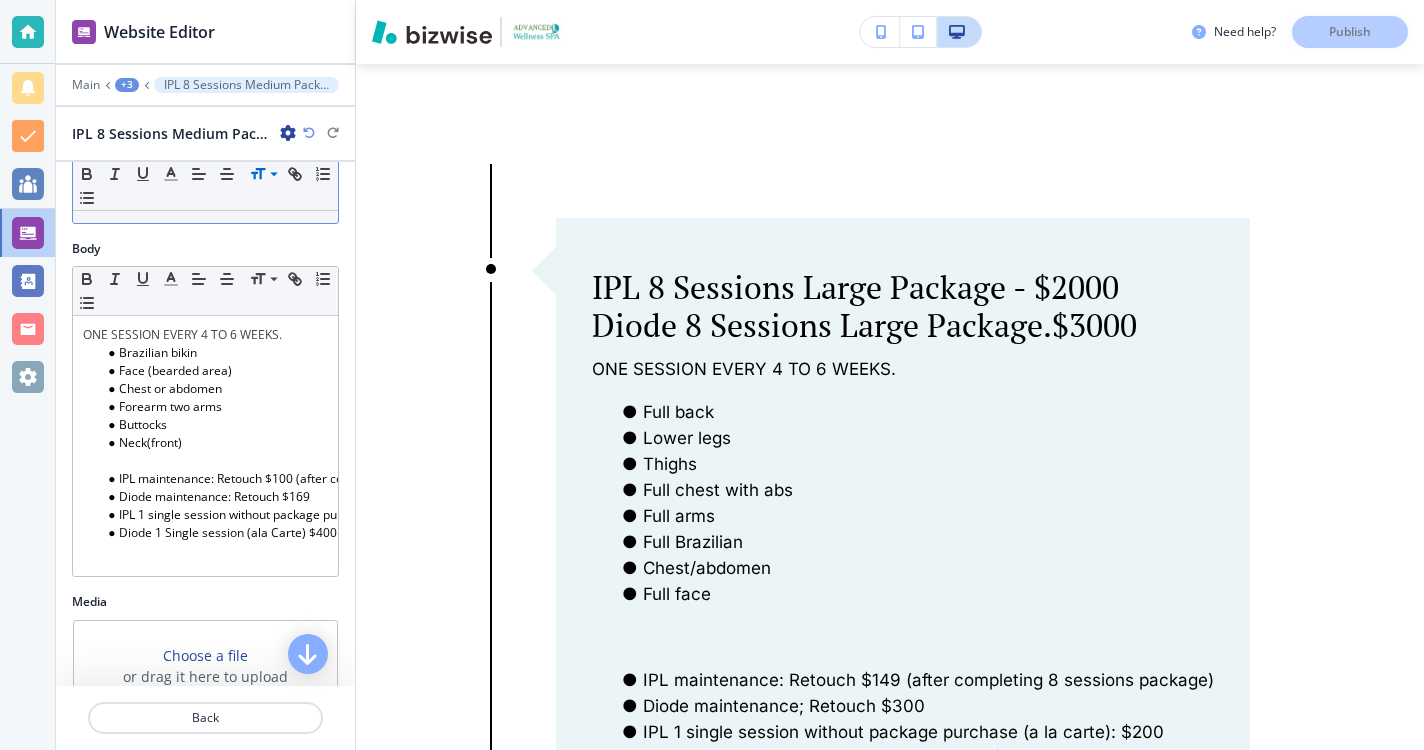 scroll, scrollTop: 220, scrollLeft: 0, axis: vertical 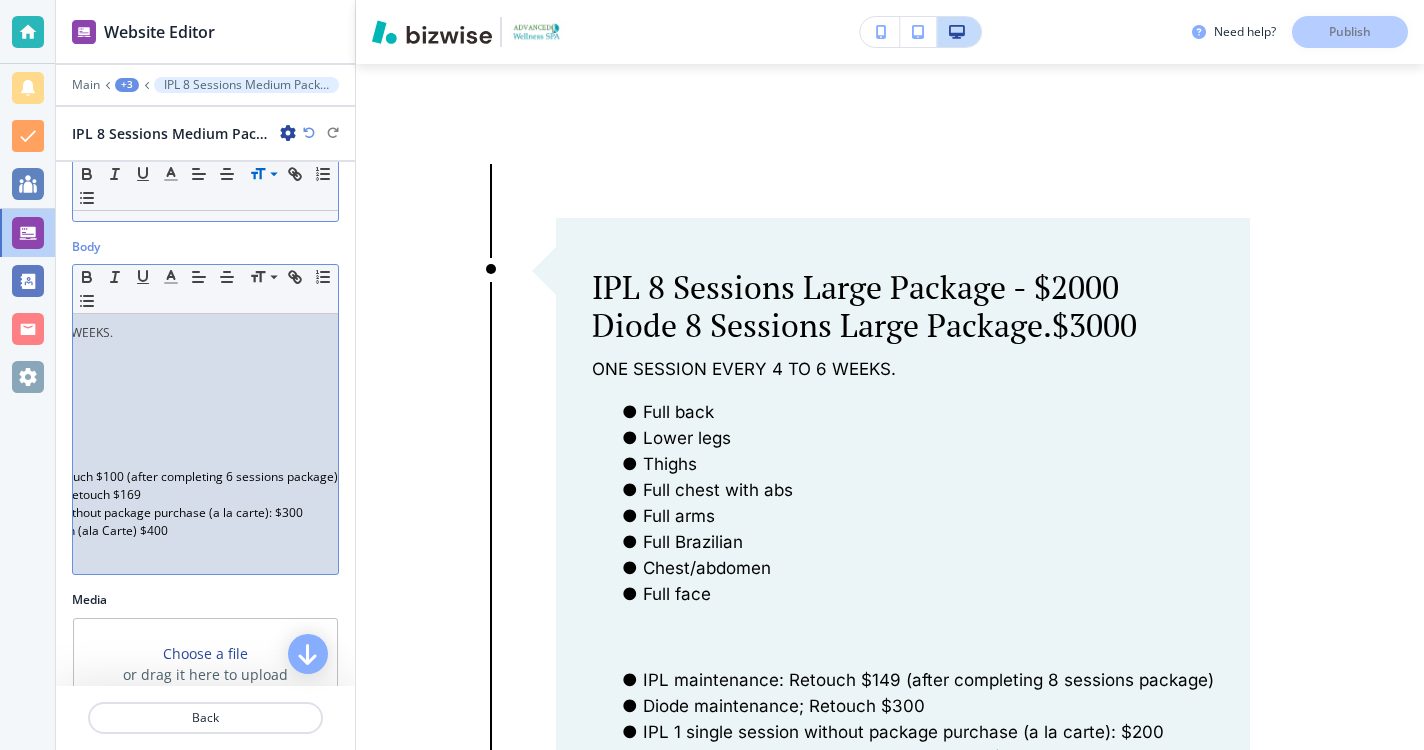 click on "IPL maintenance: Retouch $100 (after completing 6 sessions package)" at bounding box center [45, 477] 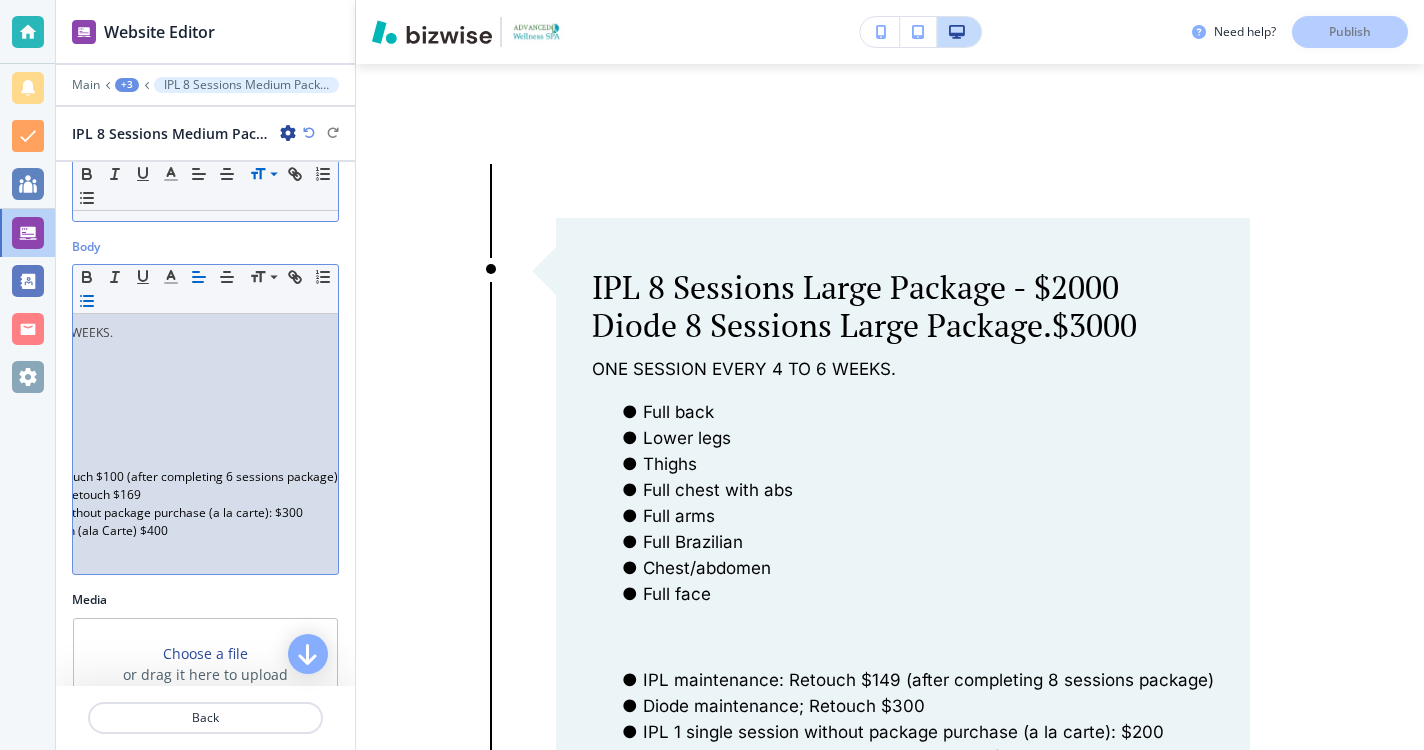 type 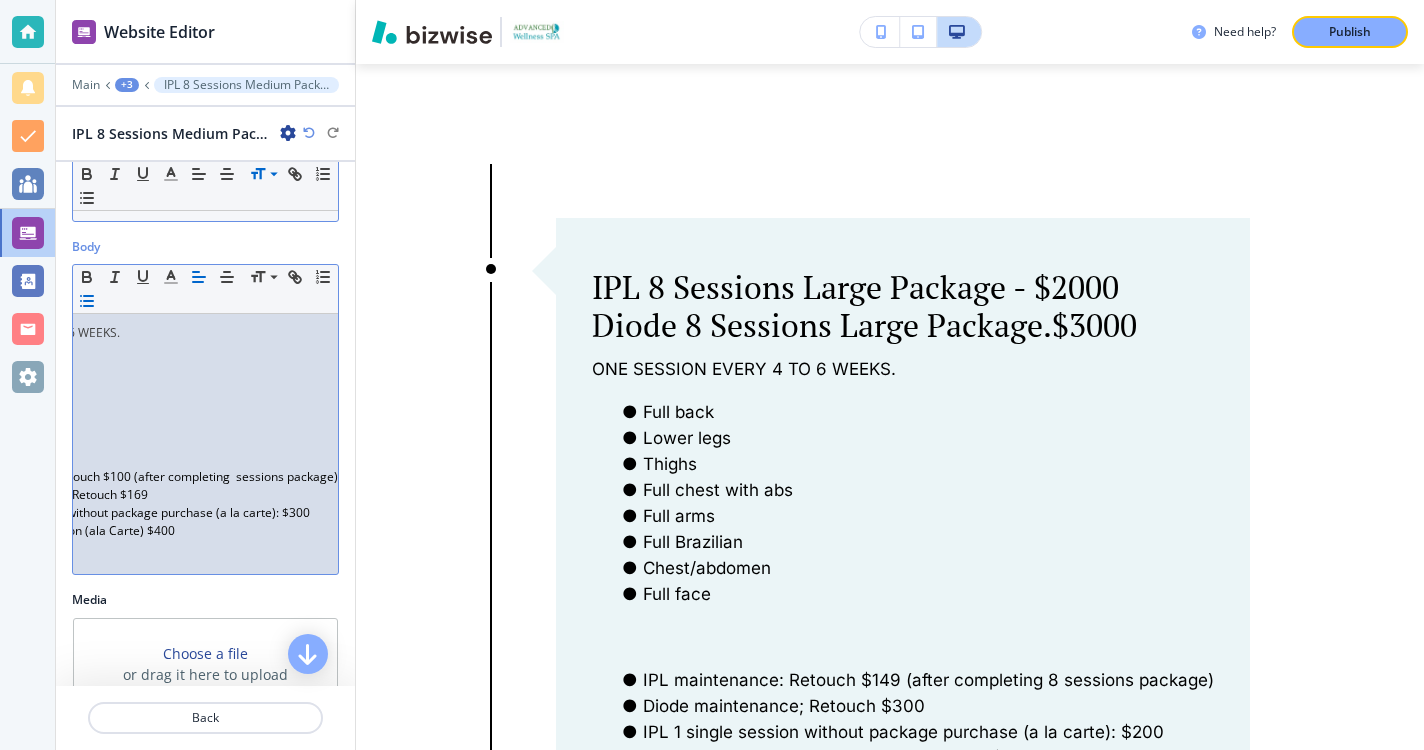 scroll, scrollTop: 0, scrollLeft: 174, axis: horizontal 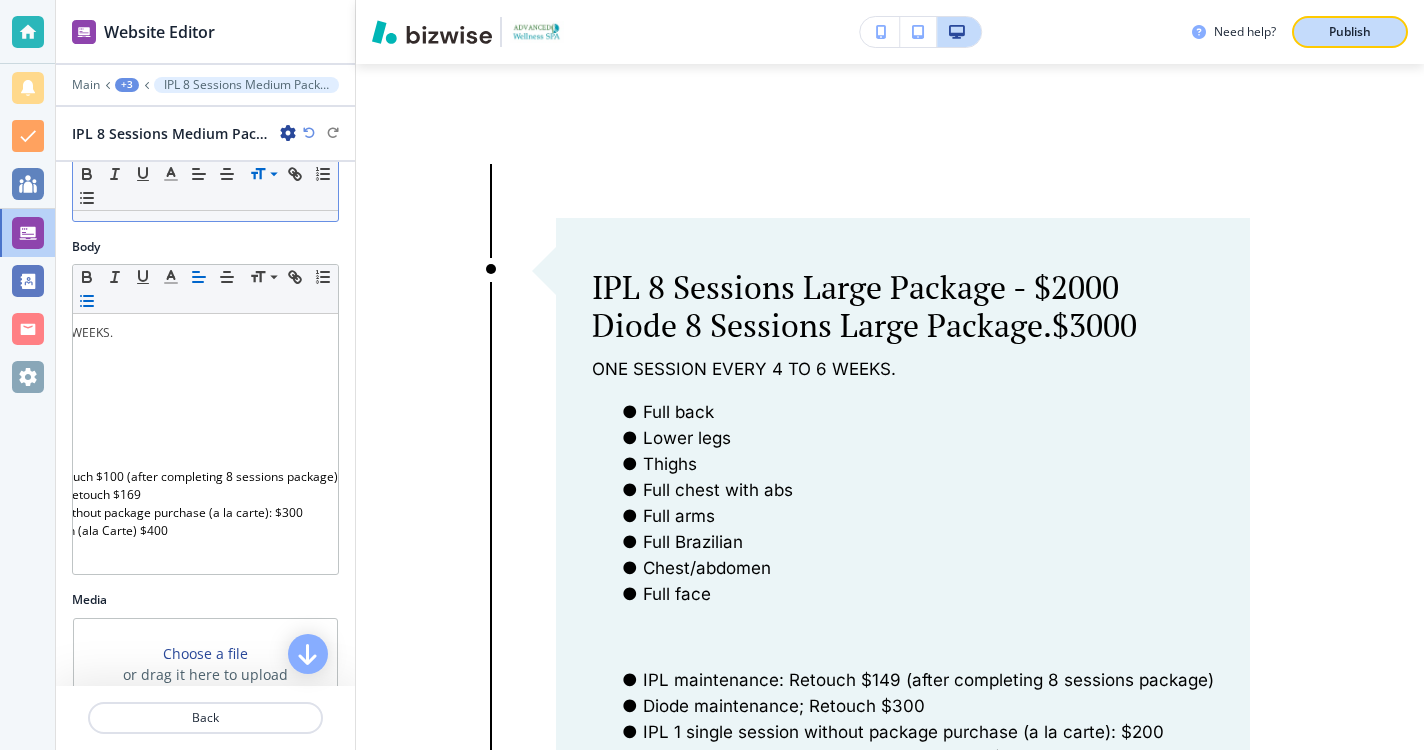 click on "Publish" at bounding box center (1350, 32) 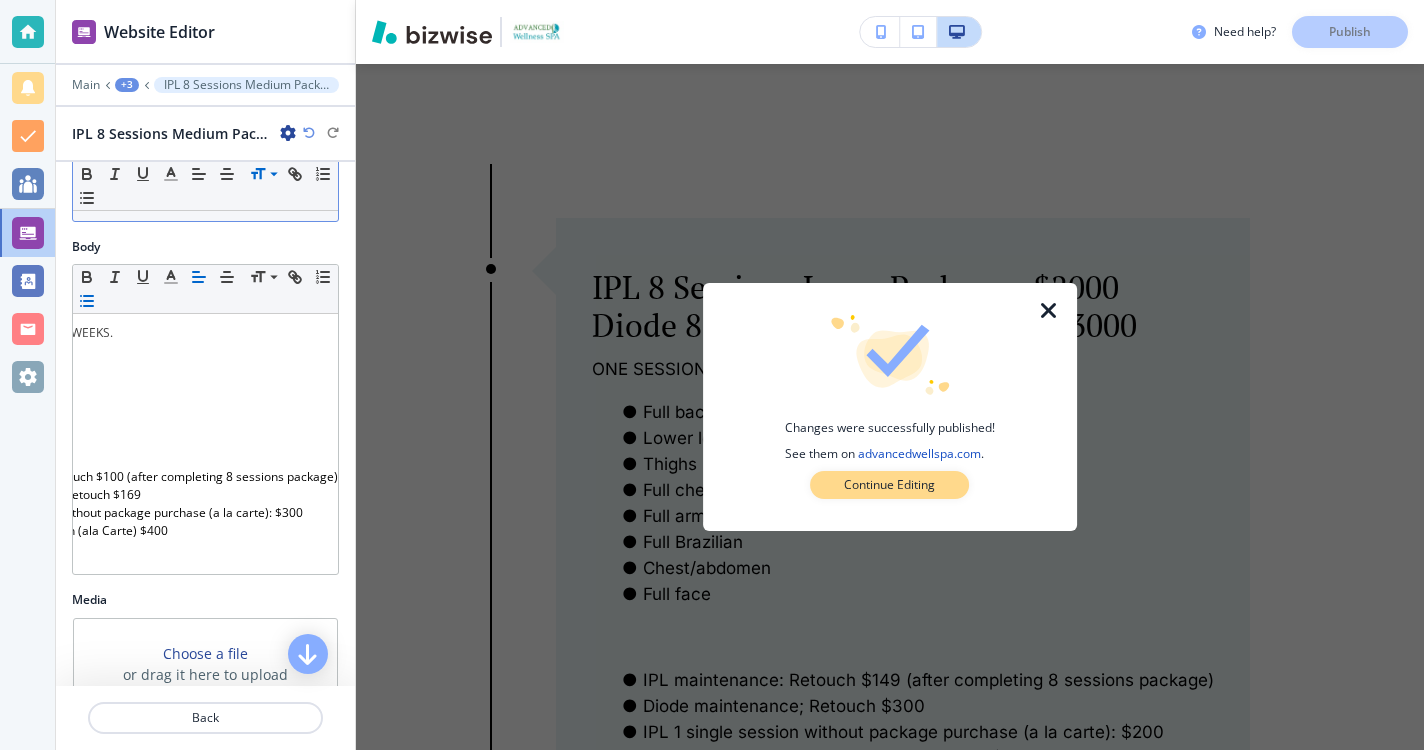 click on "Continue Editing" at bounding box center (889, 485) 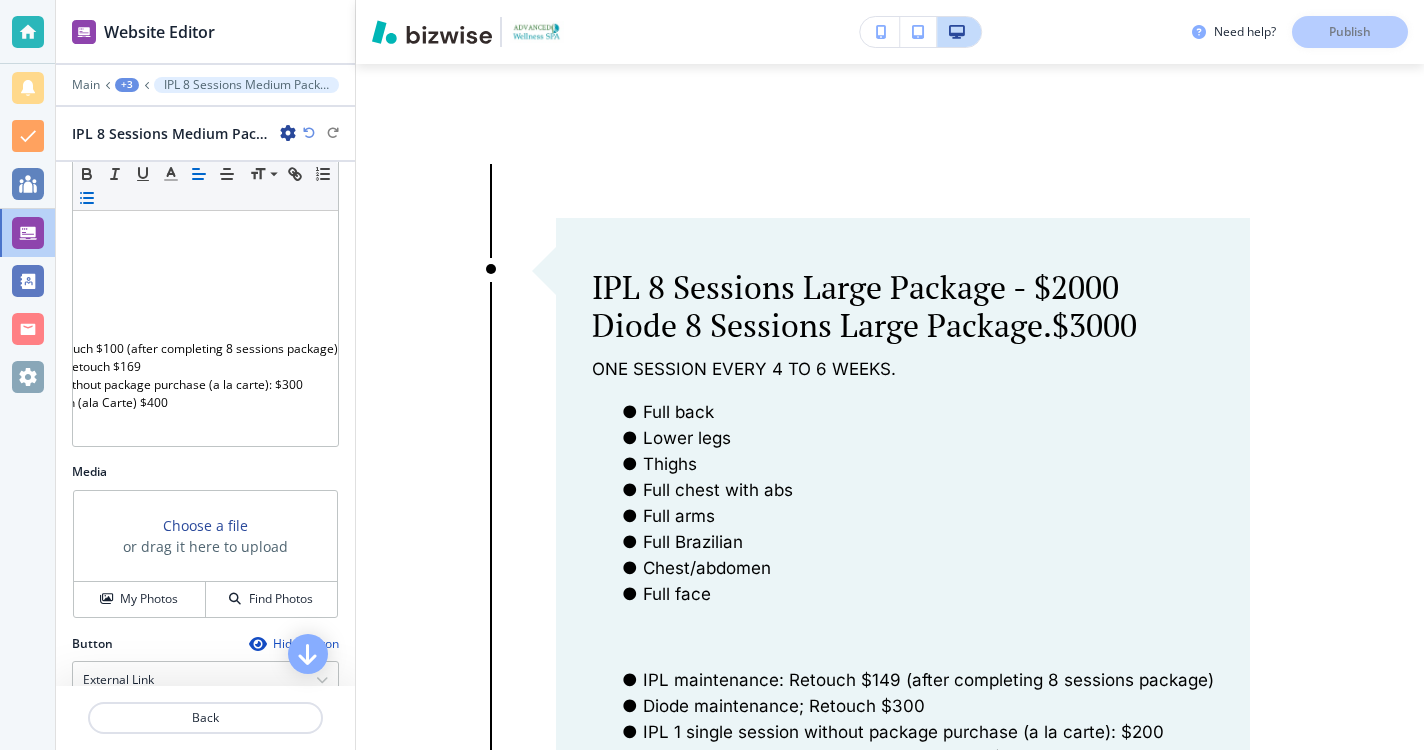 scroll, scrollTop: 344, scrollLeft: 0, axis: vertical 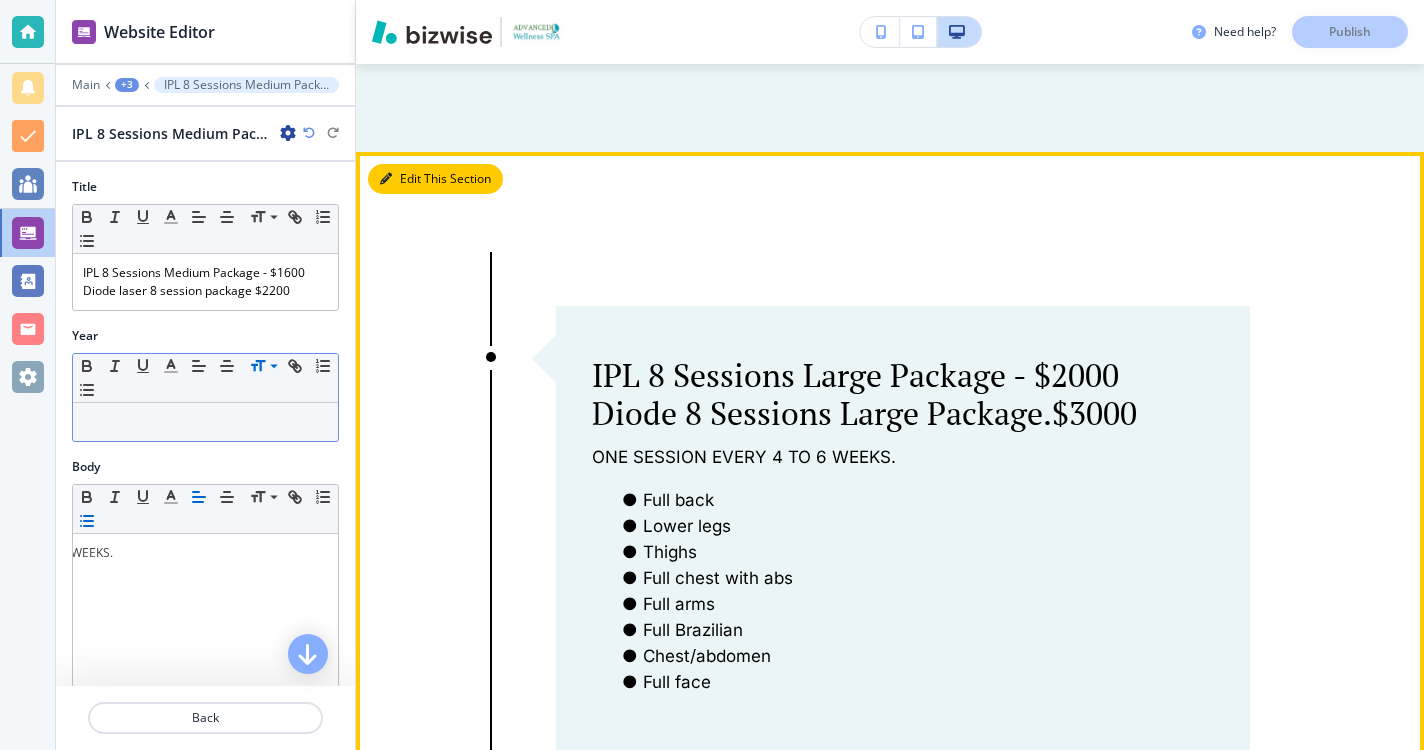 click on "Edit This Section" at bounding box center (435, 179) 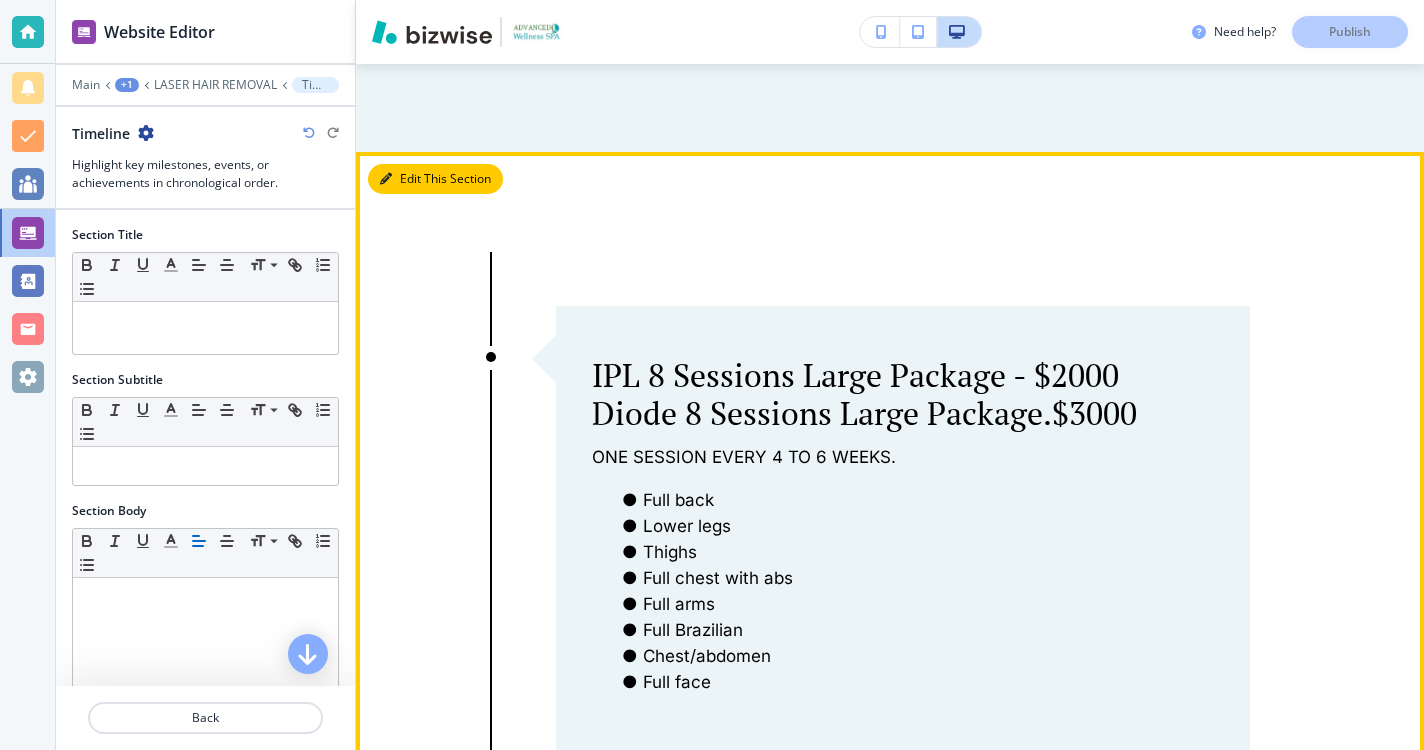 scroll, scrollTop: 2782, scrollLeft: 0, axis: vertical 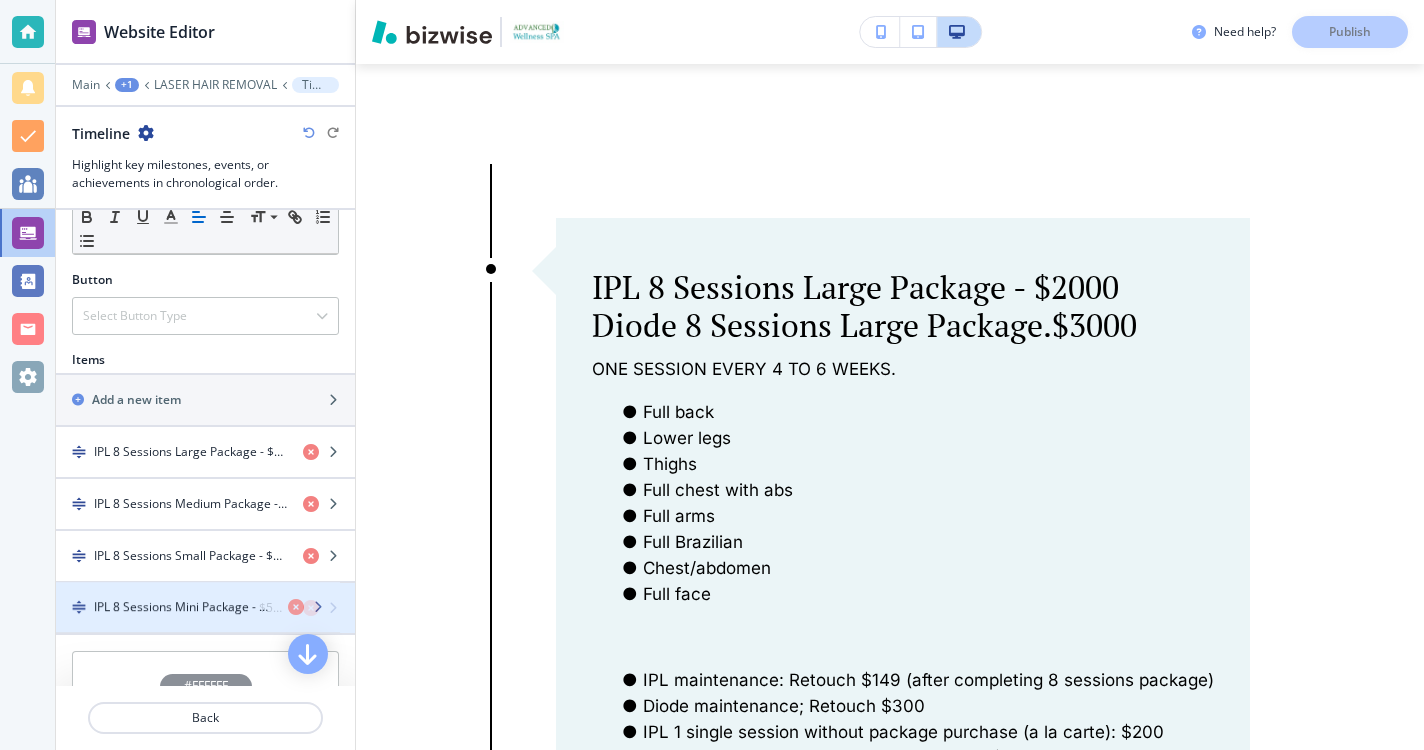 click at bounding box center [333, 608] 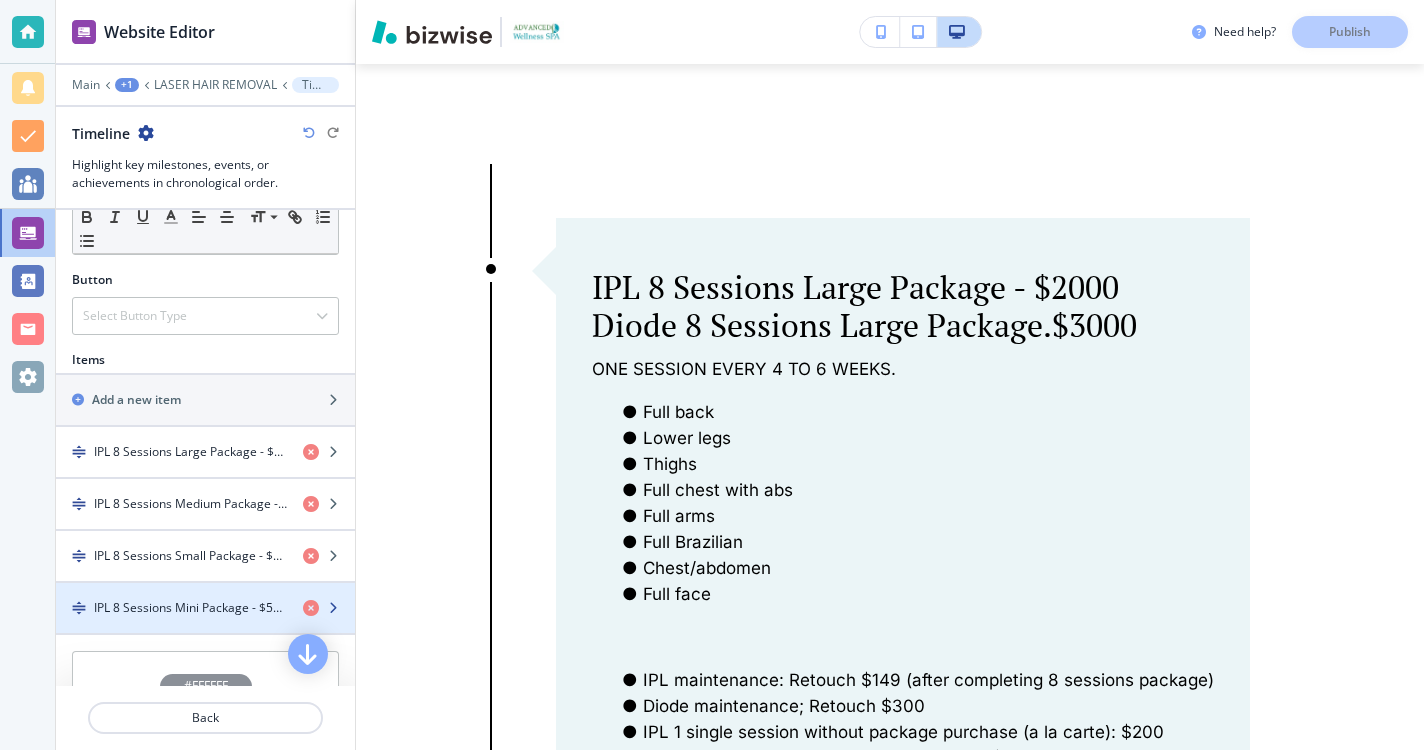click at bounding box center (333, 608) 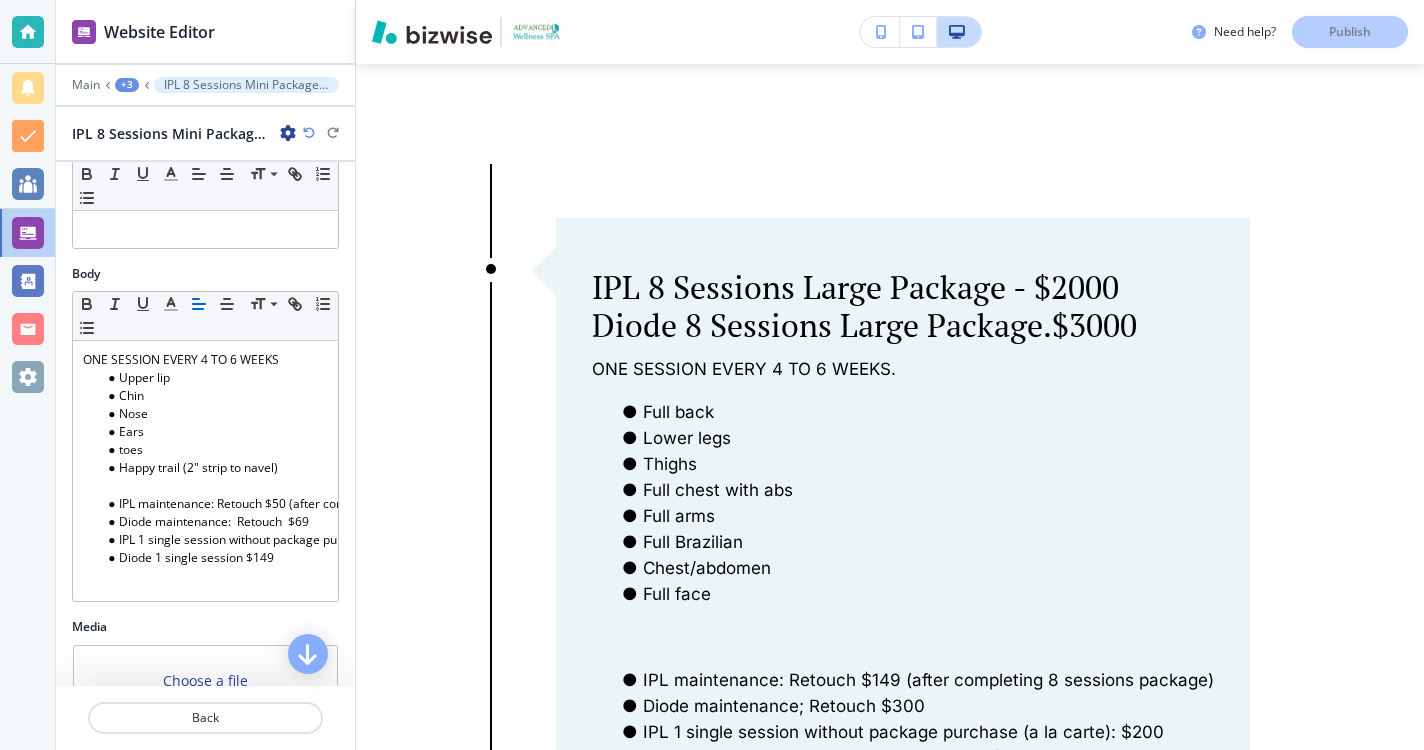 scroll, scrollTop: 197, scrollLeft: 0, axis: vertical 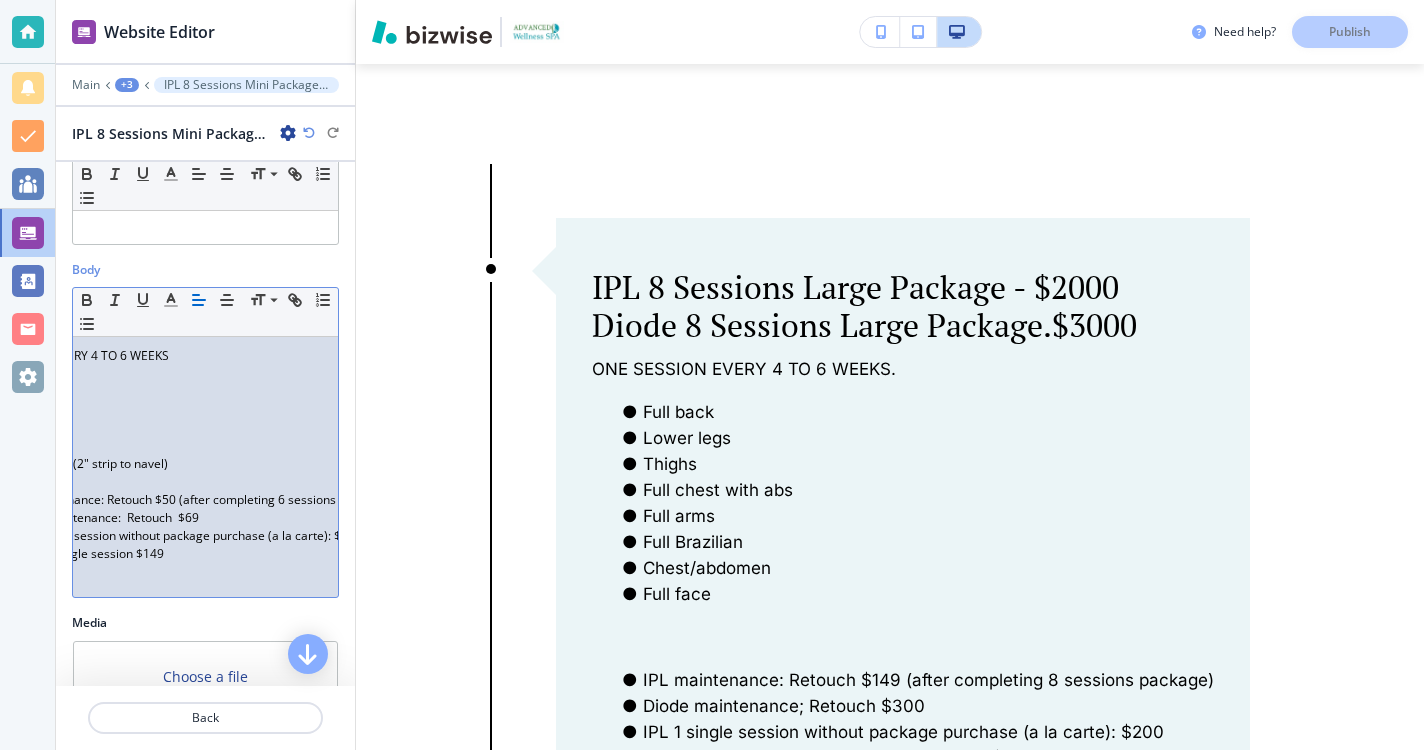 click on "IPL maintenance: Retouch $50 (after completing 6 sessions in package)" at bounding box center [104, 500] 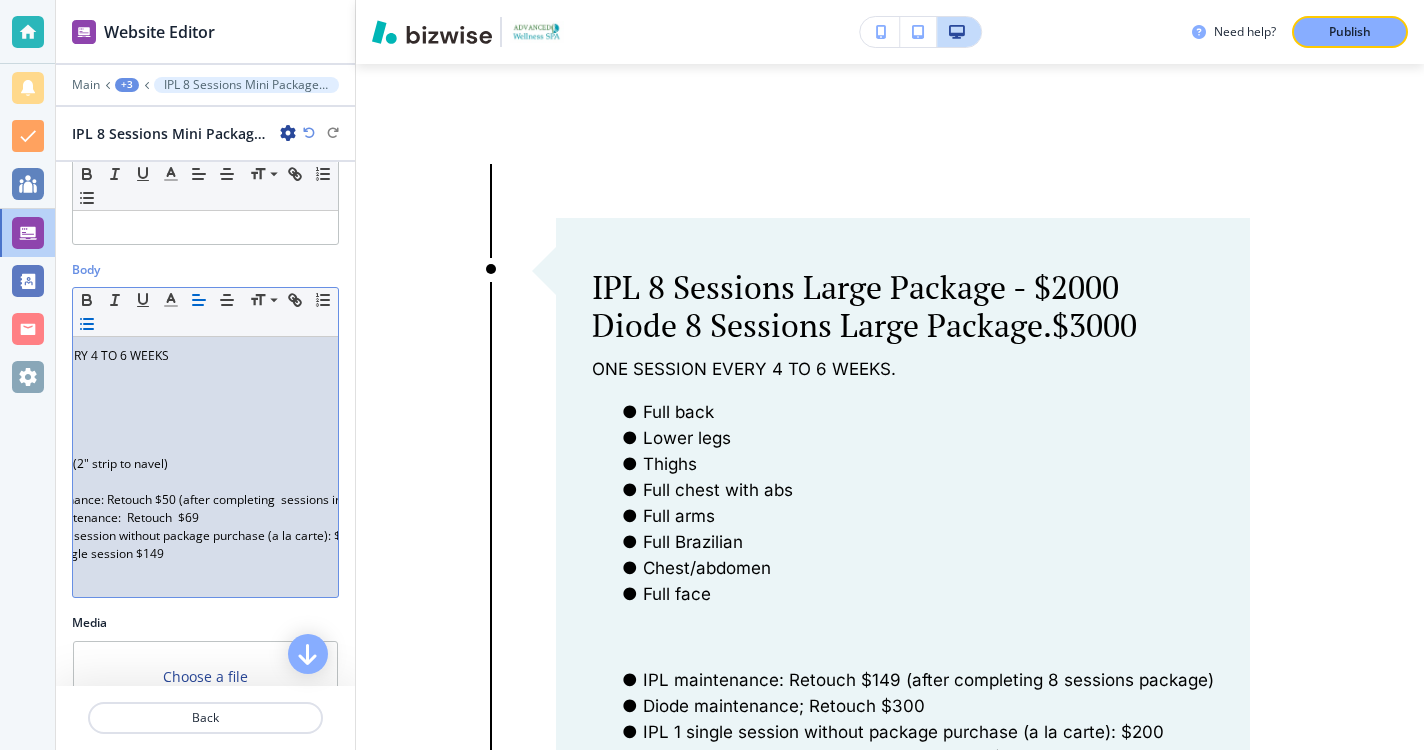 type 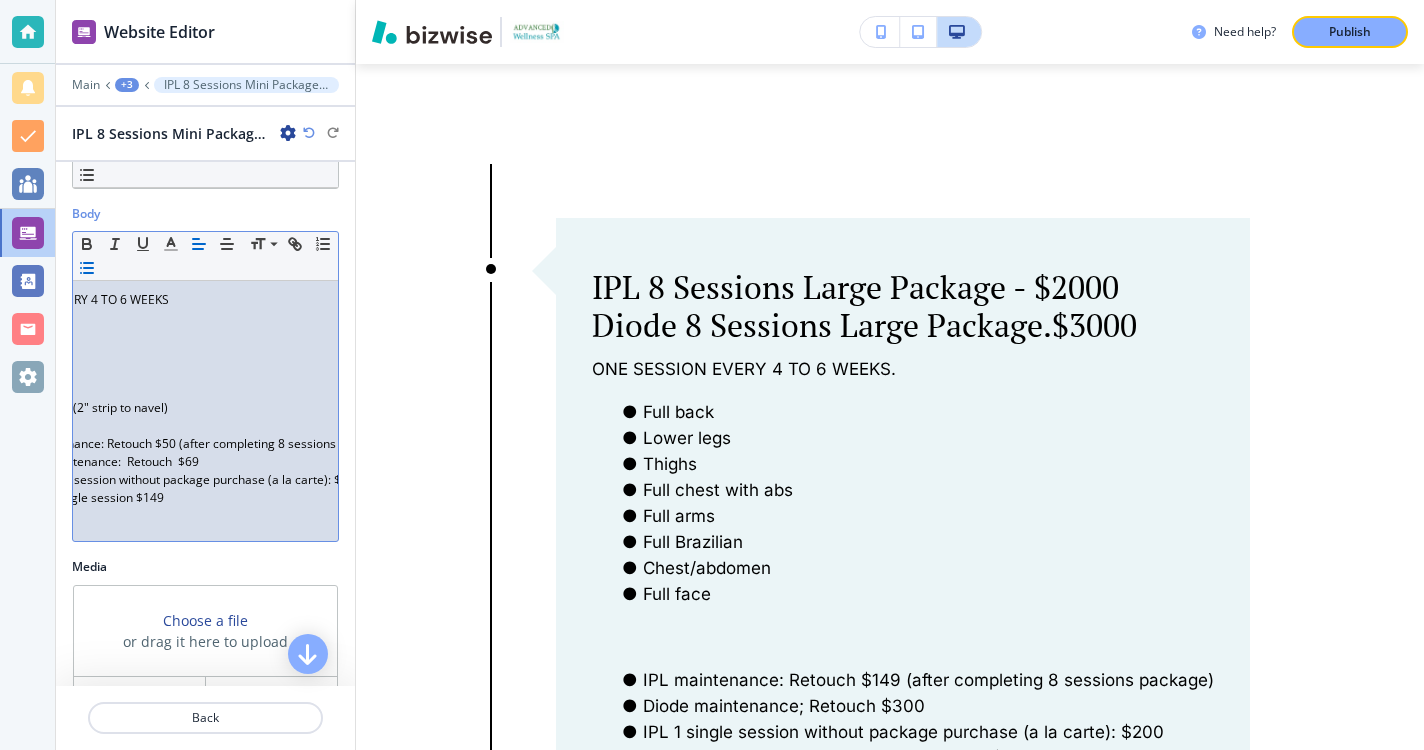 scroll, scrollTop: 234, scrollLeft: 0, axis: vertical 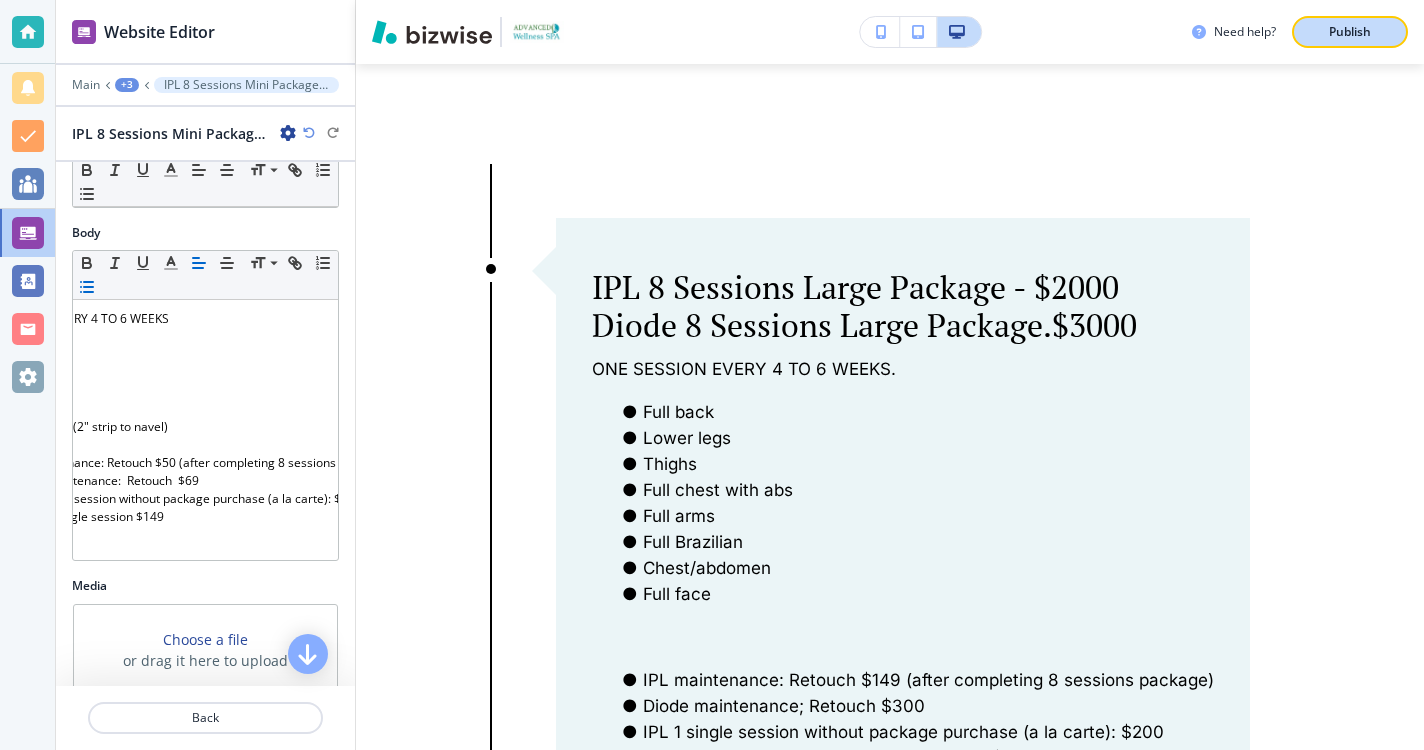 click on "Publish" at bounding box center (1350, 32) 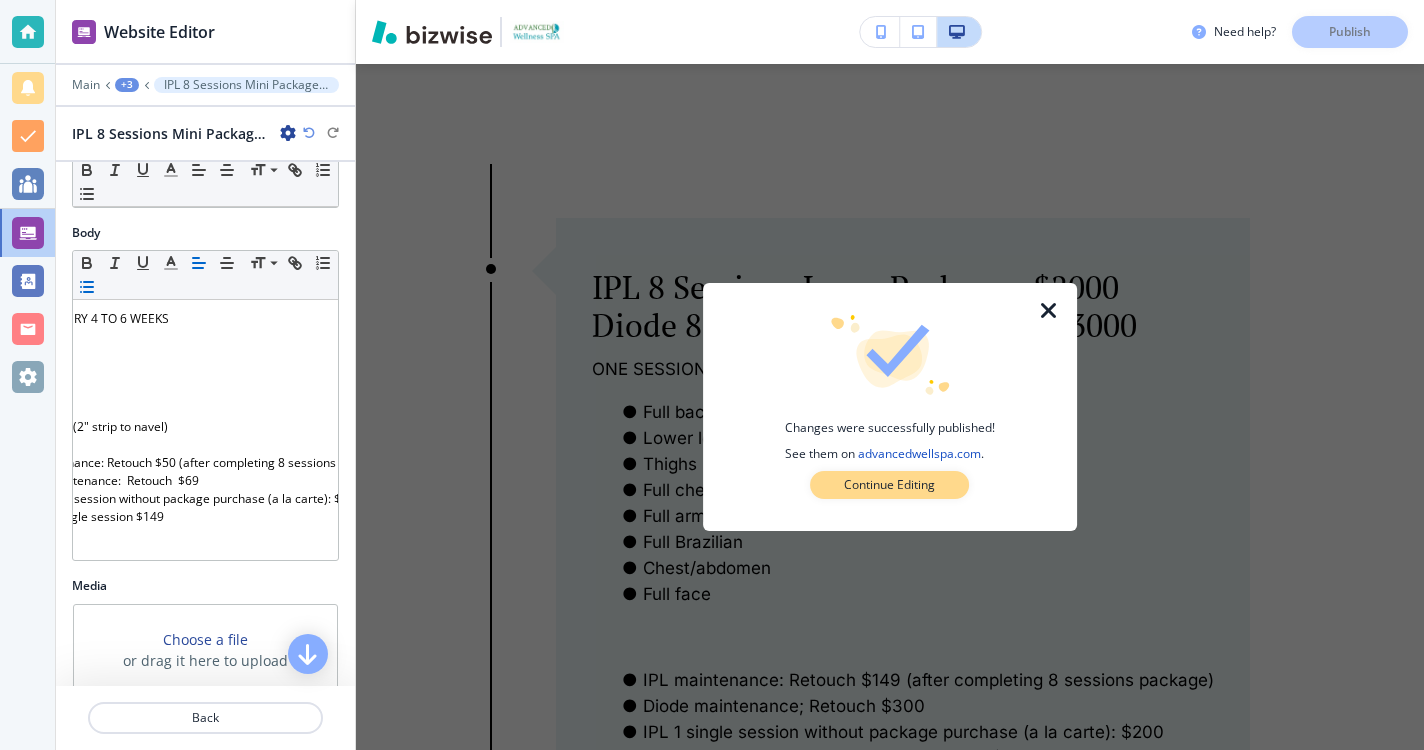 click on "Continue Editing" at bounding box center [889, 485] 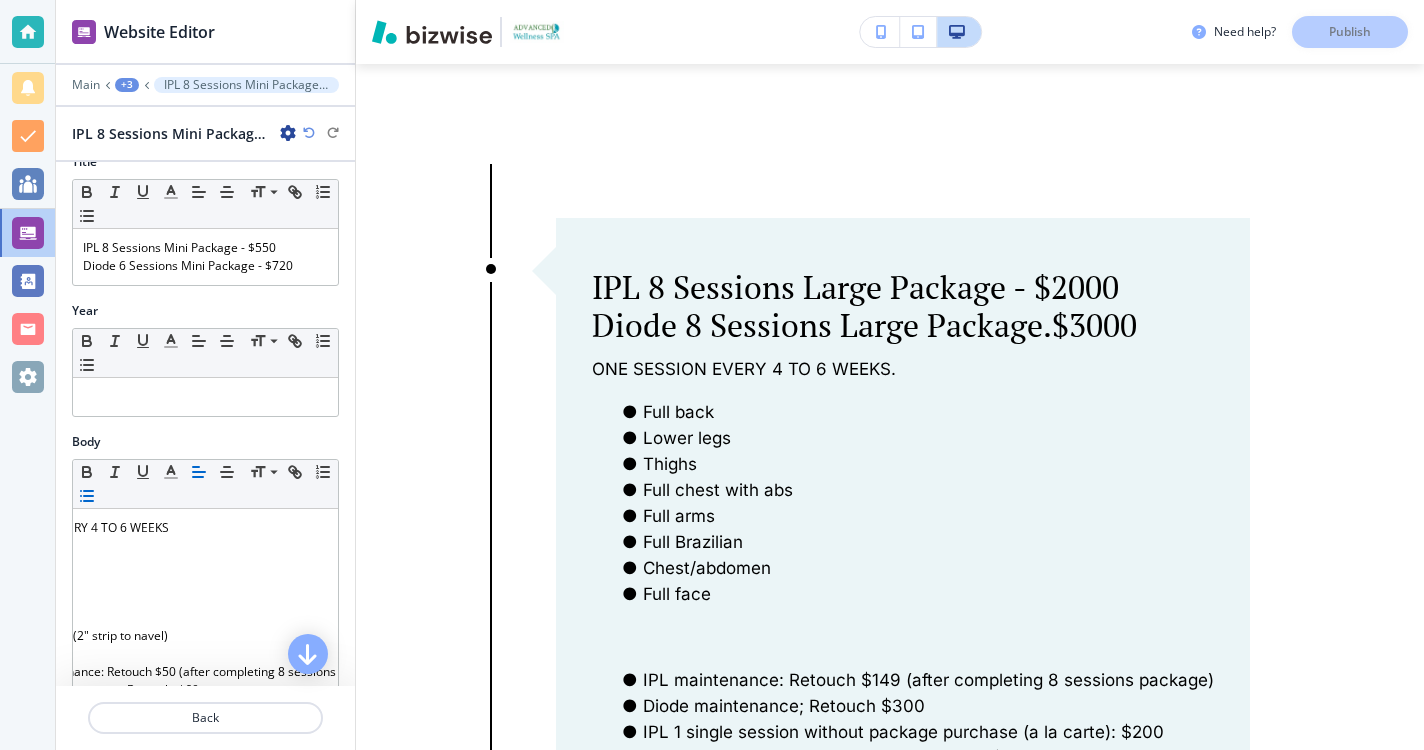 scroll, scrollTop: 0, scrollLeft: 0, axis: both 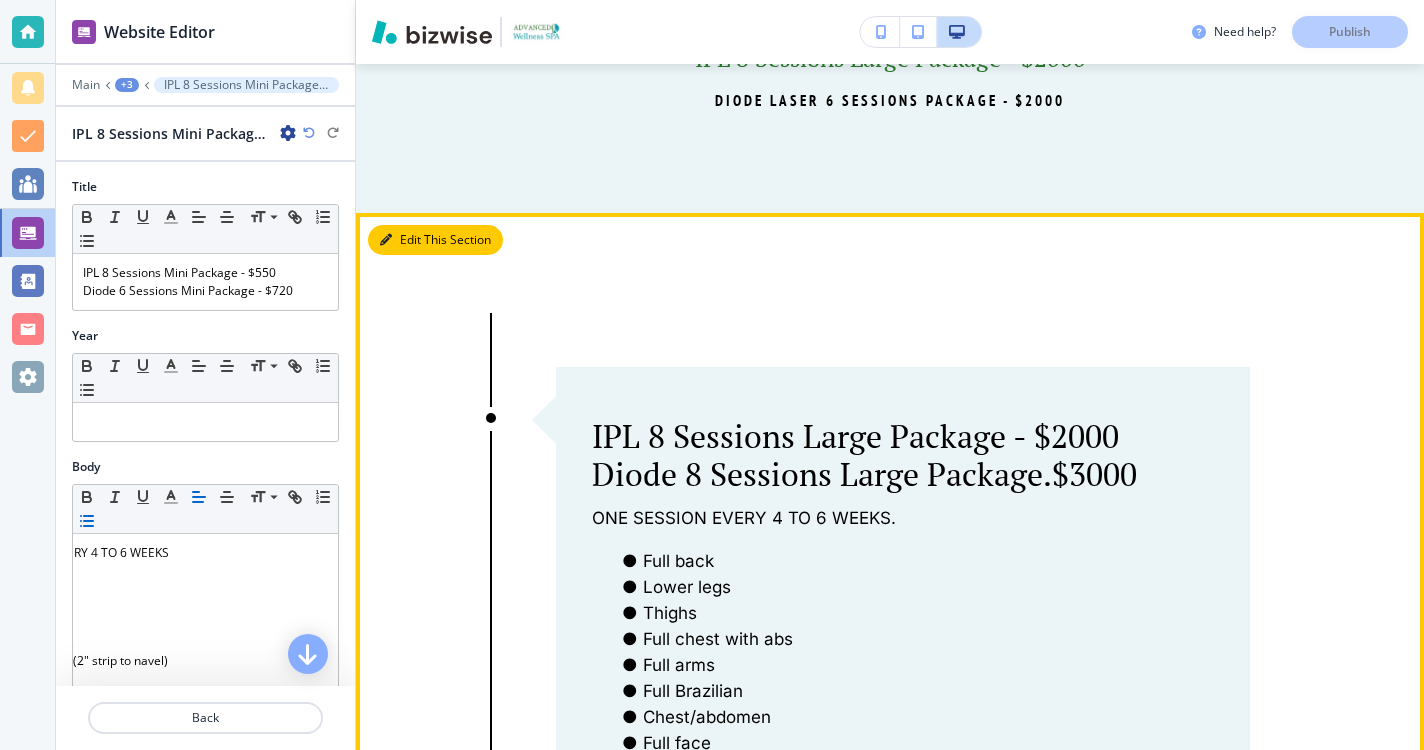 click on "Edit This Section" at bounding box center (435, 240) 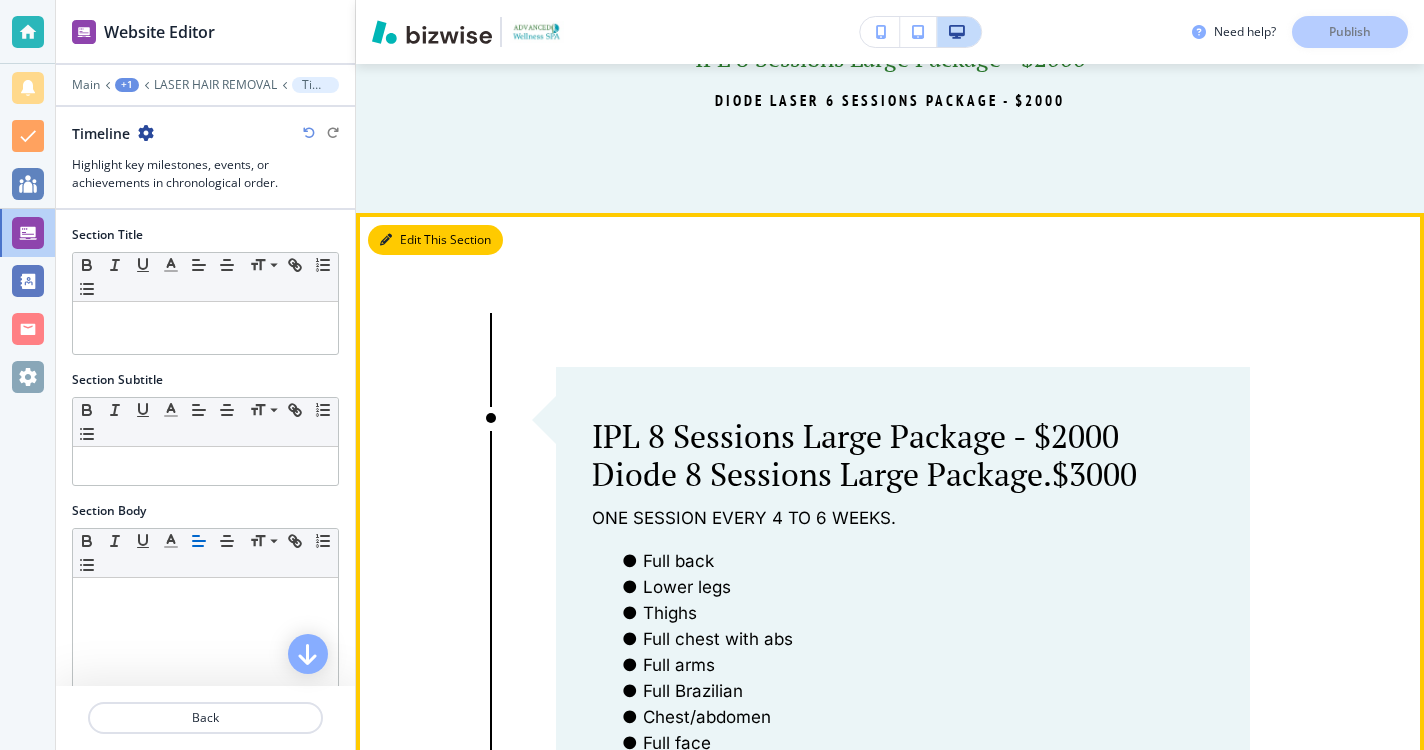 scroll, scrollTop: 2782, scrollLeft: 0, axis: vertical 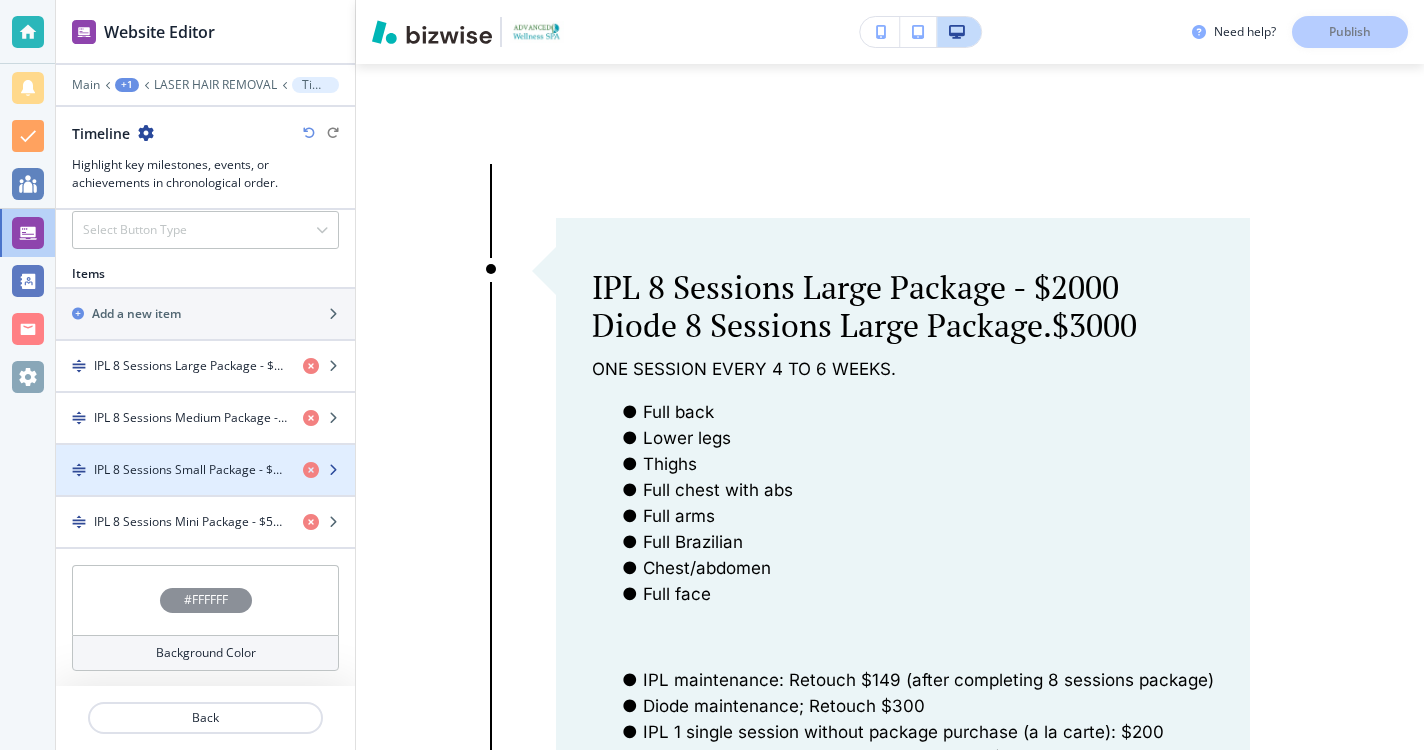 click at bounding box center [333, 470] 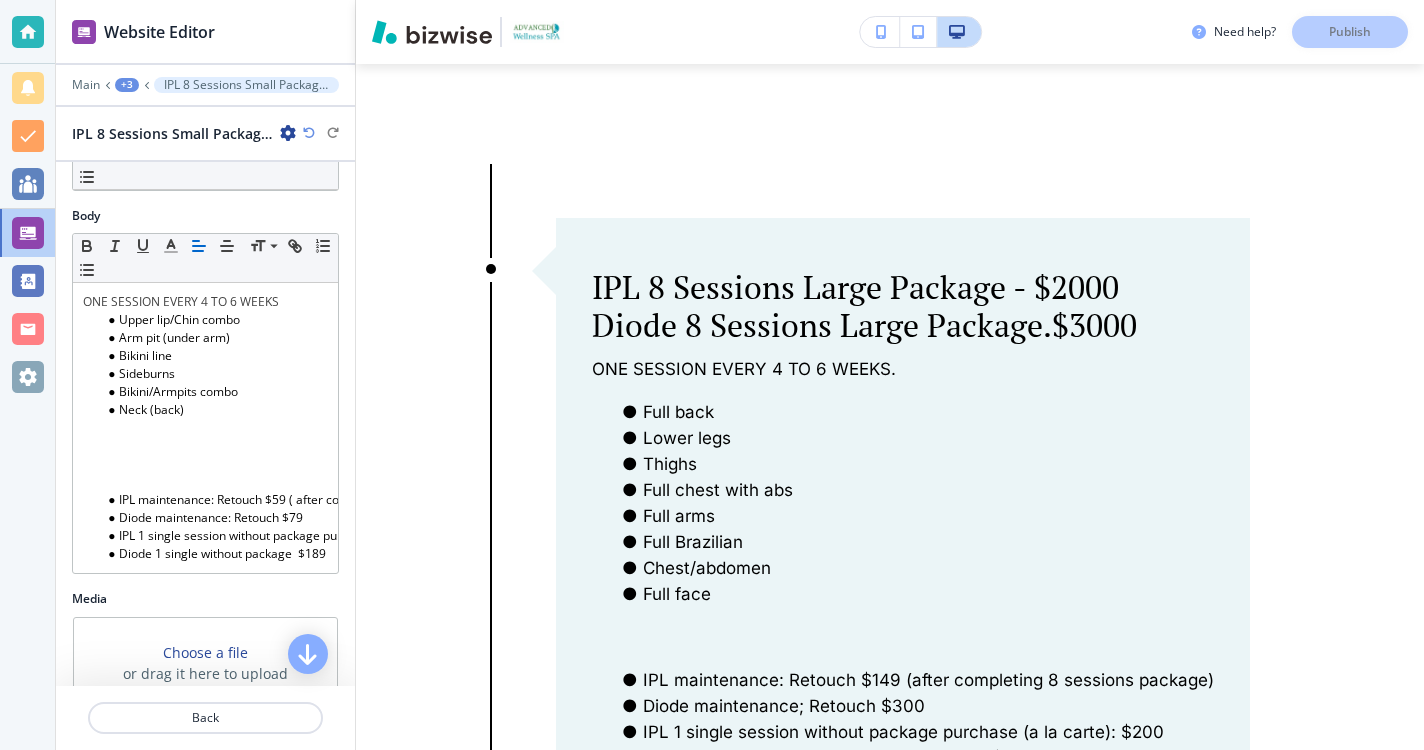 scroll, scrollTop: 248, scrollLeft: 0, axis: vertical 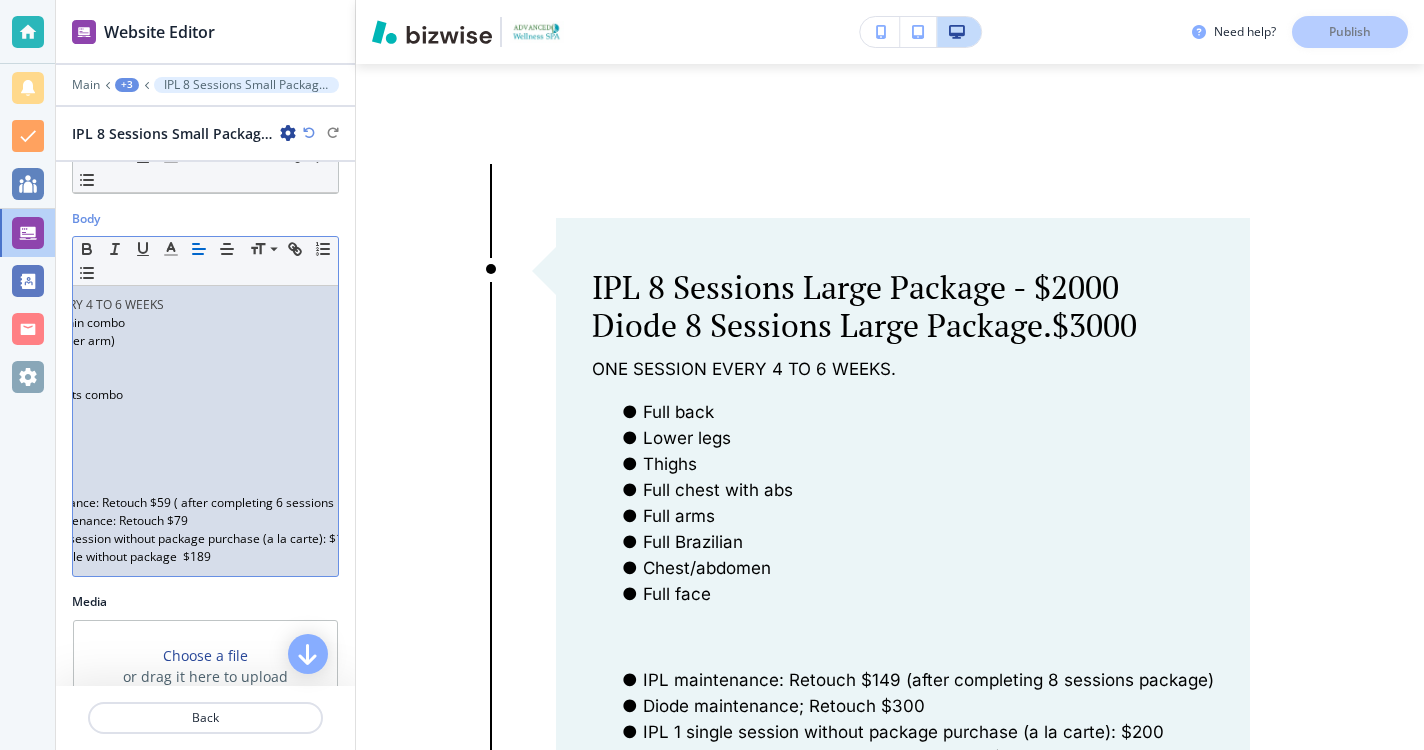 click on "IPL maintenance: Retouch $59 ( after completing 6 sessions package)" at bounding box center [99, 503] 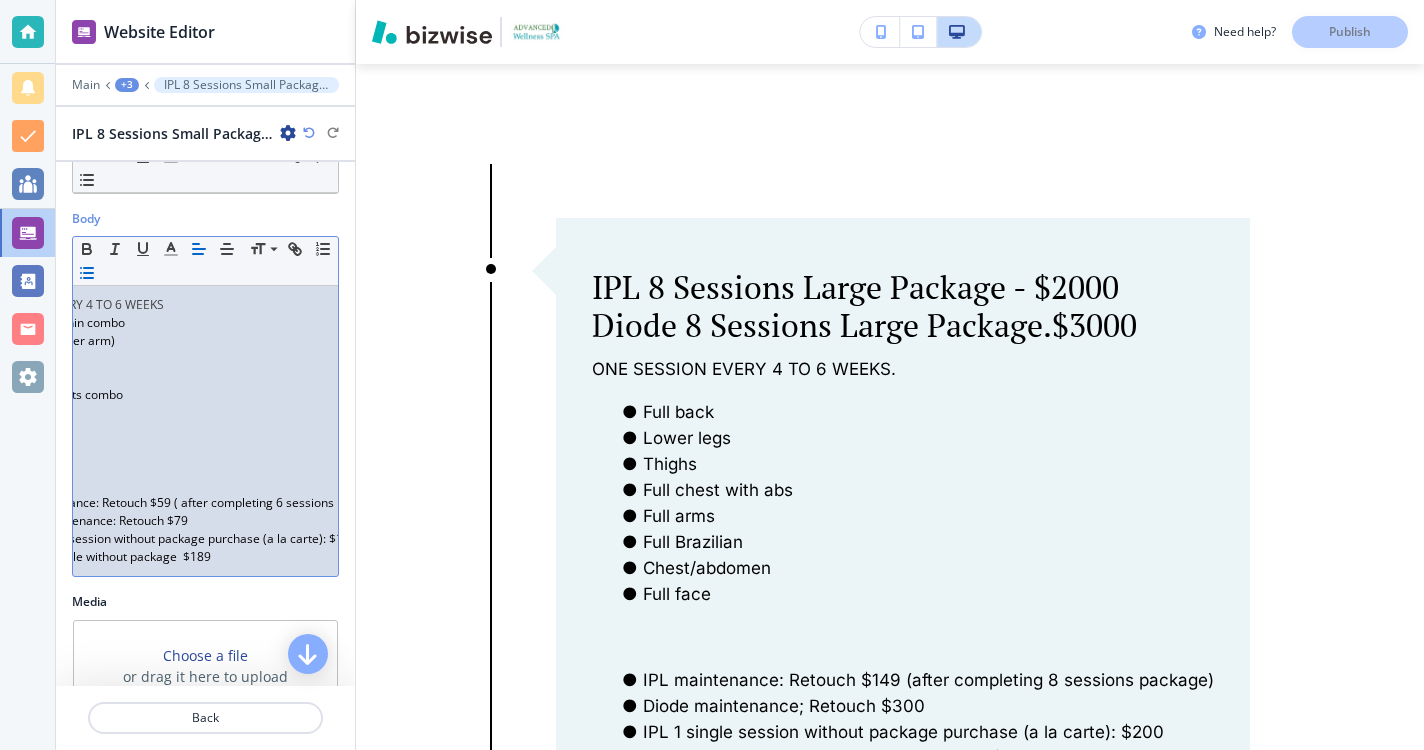 type 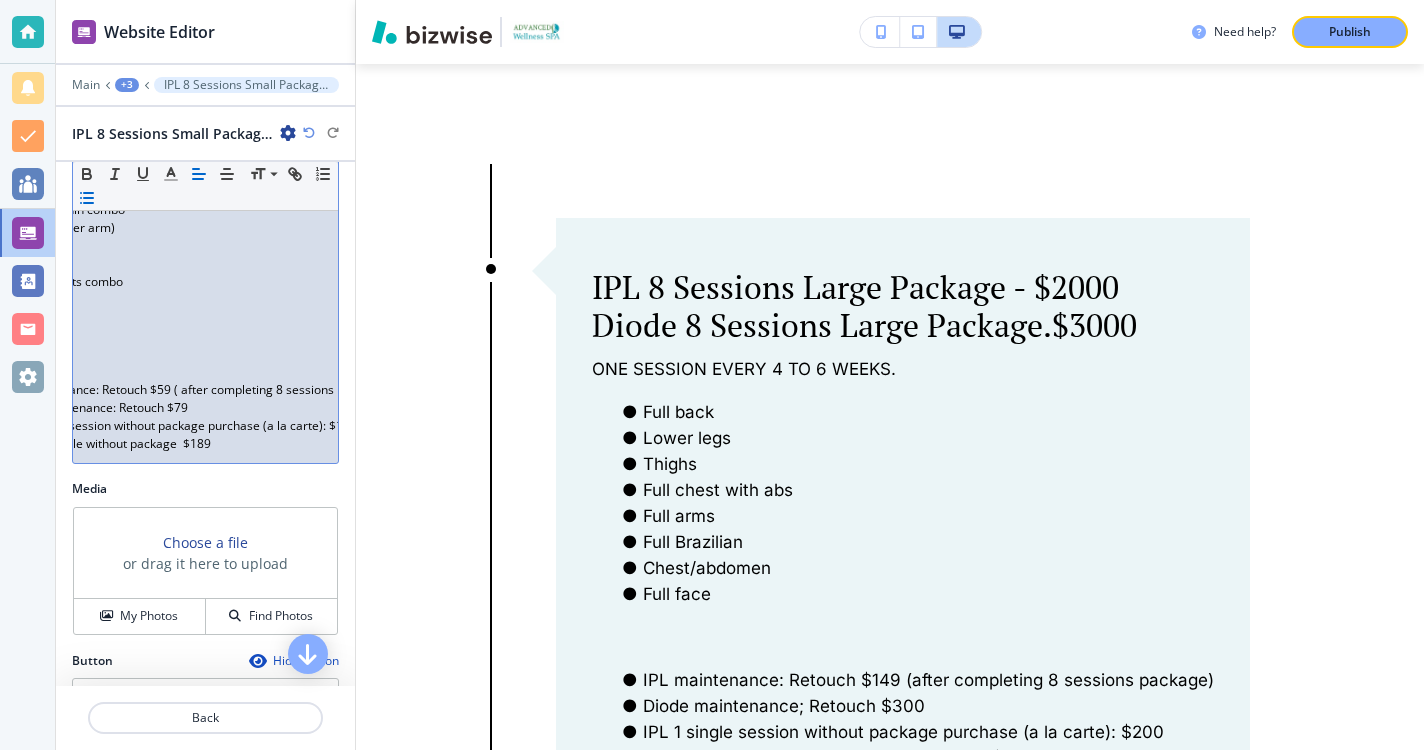 scroll, scrollTop: 410, scrollLeft: 0, axis: vertical 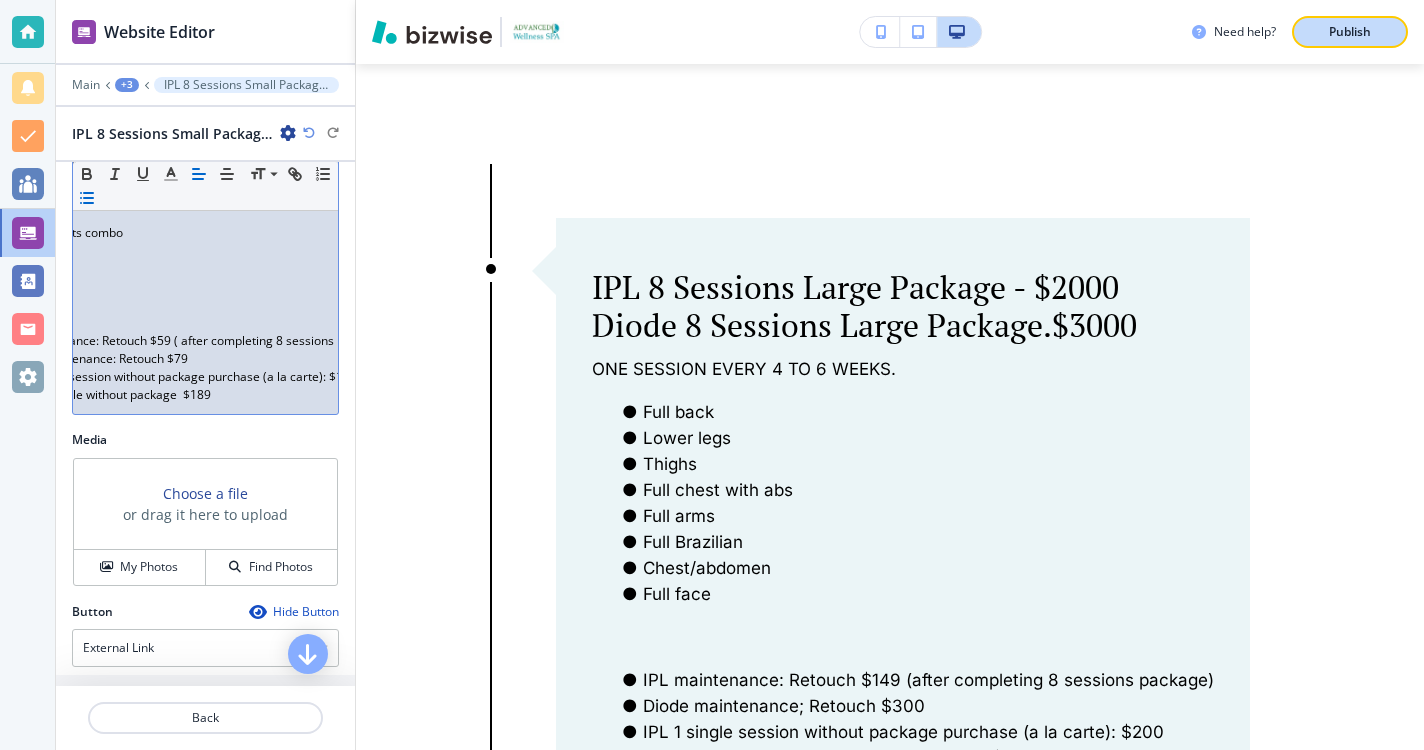click on "Publish" at bounding box center (1350, 32) 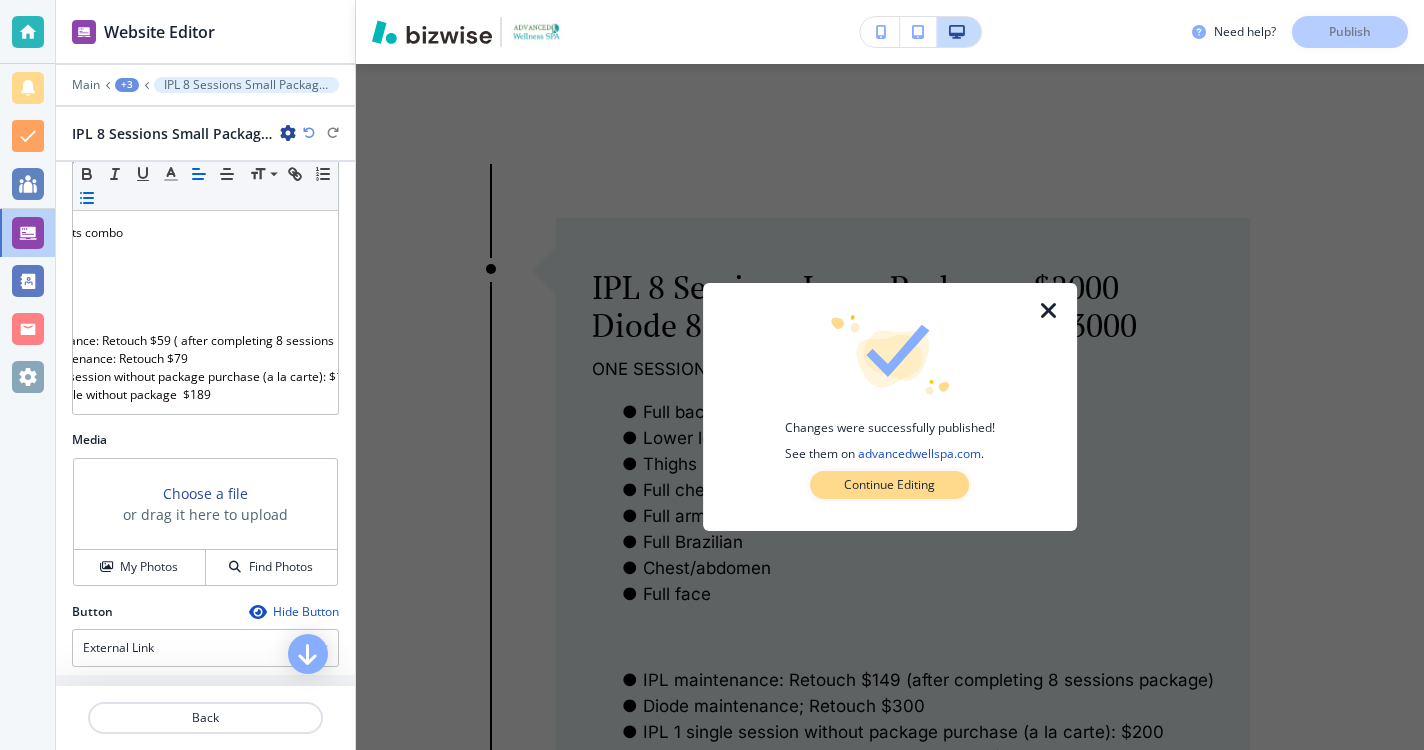 click on "Continue Editing" at bounding box center (889, 485) 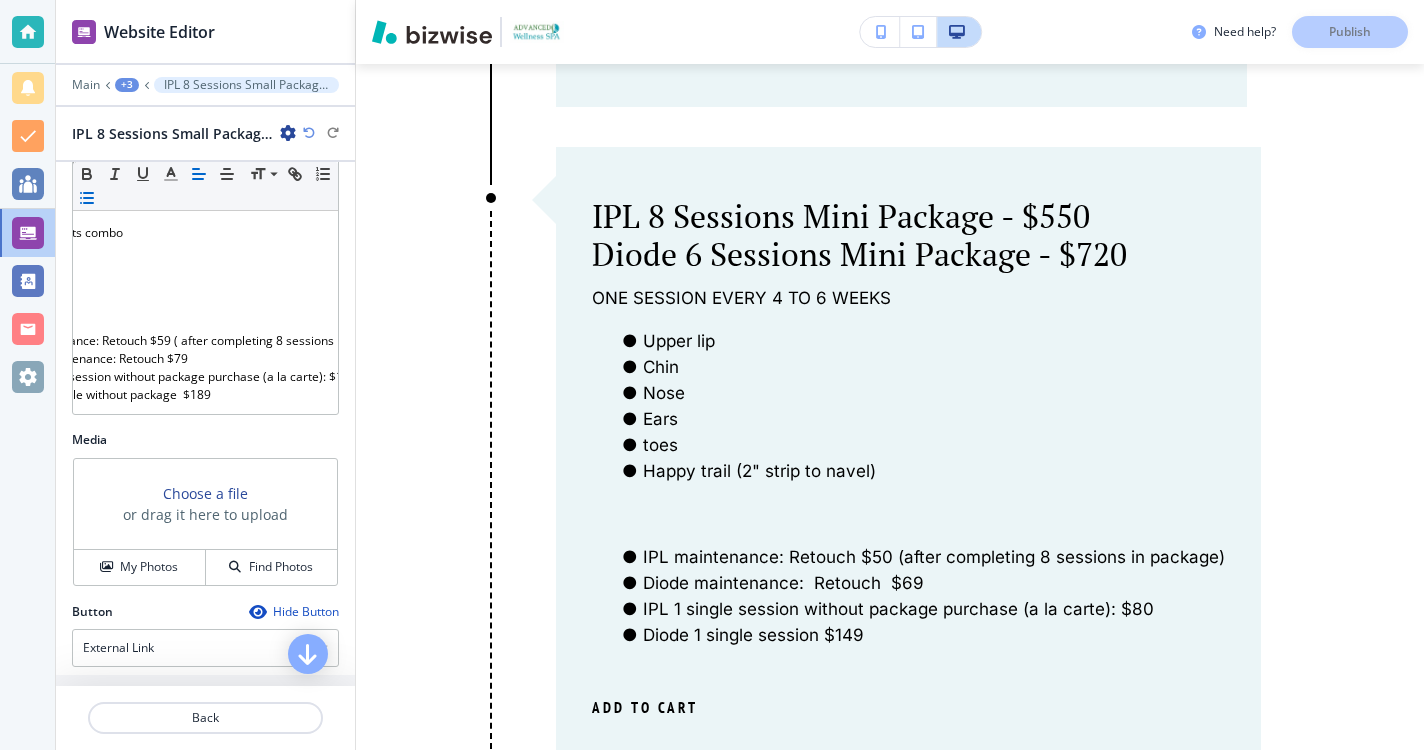 scroll, scrollTop: 5035, scrollLeft: 0, axis: vertical 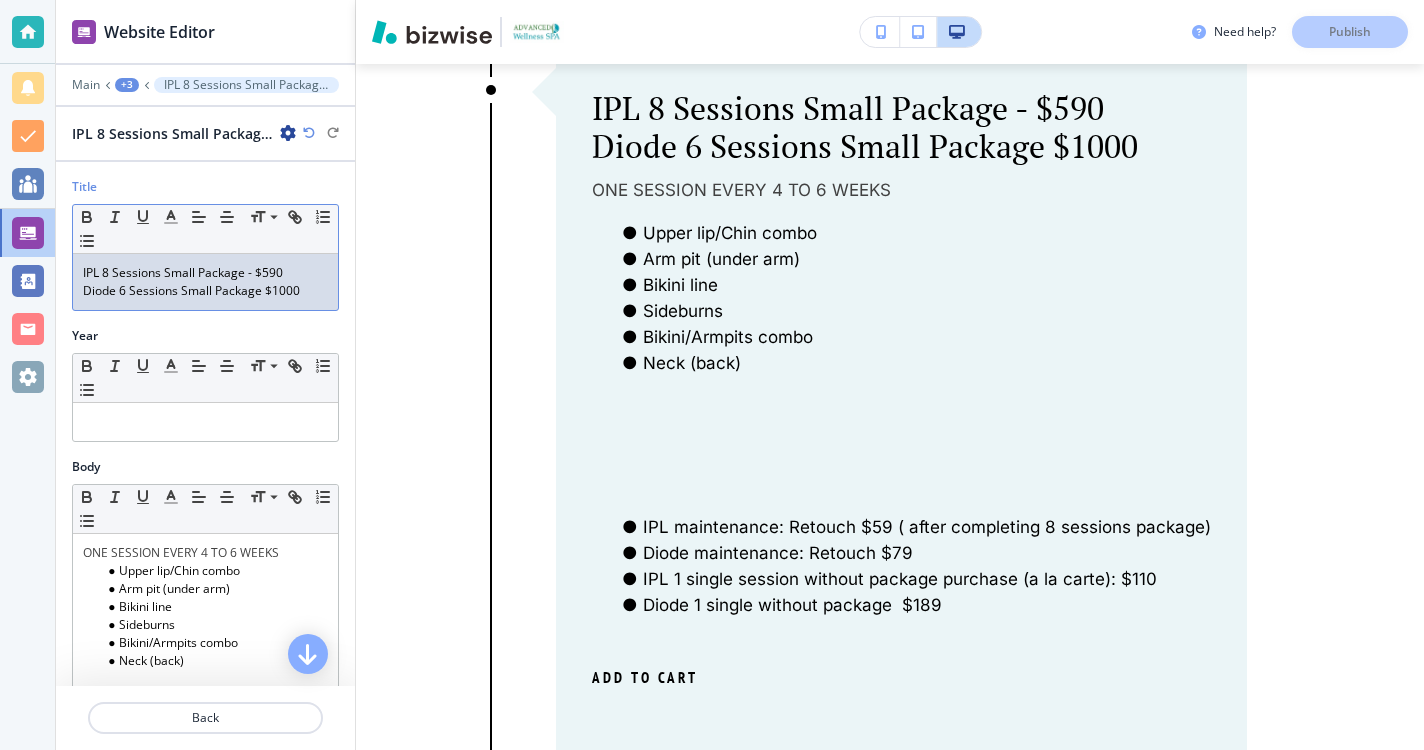 click on "Diode 6 Sessions Small Package $1000" at bounding box center (205, 291) 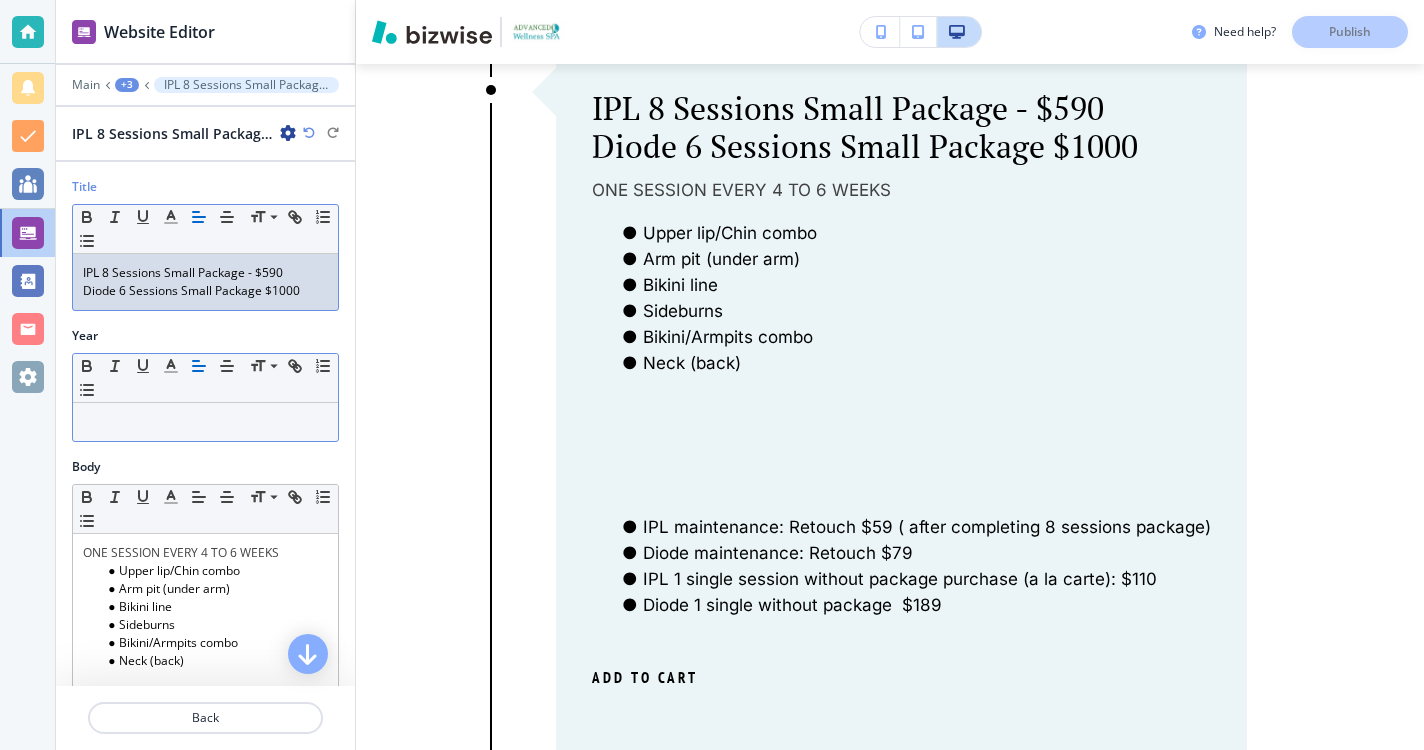 type 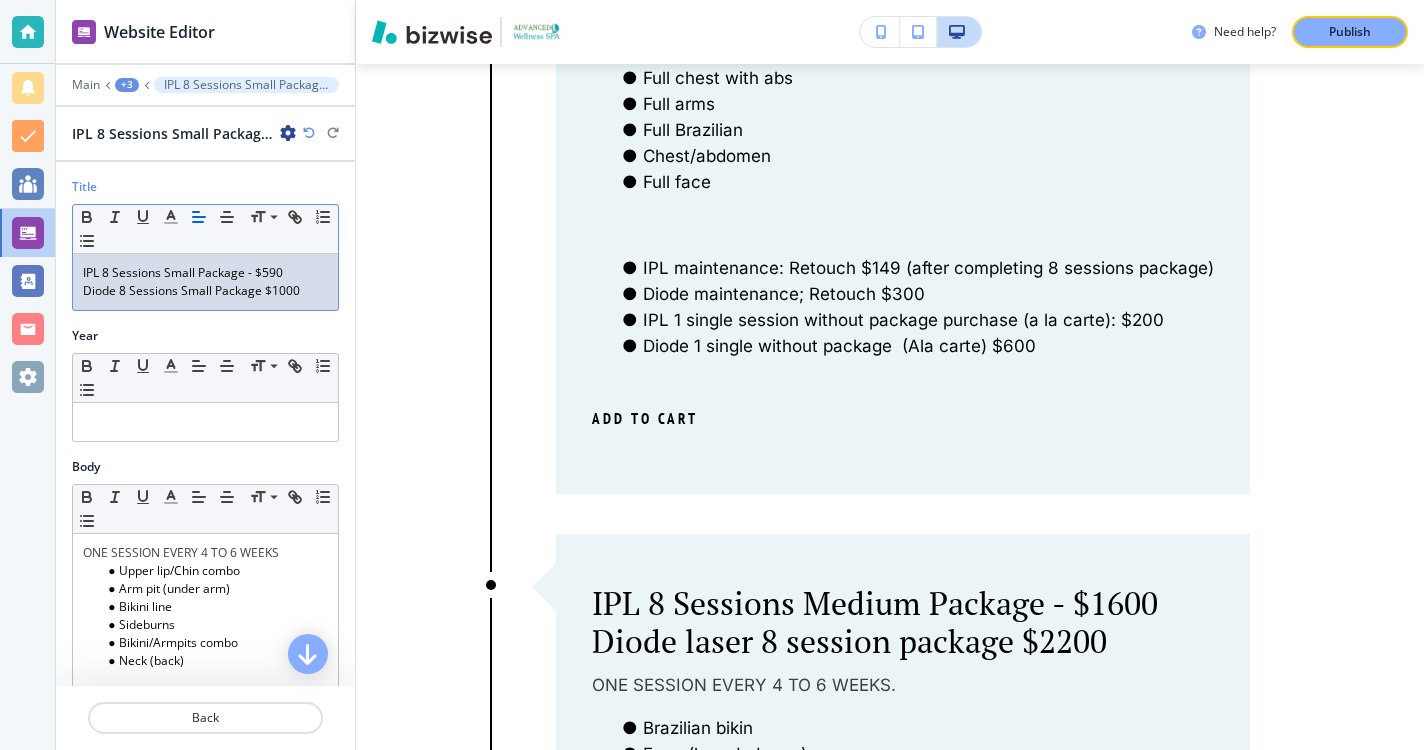 scroll, scrollTop: 3170, scrollLeft: 0, axis: vertical 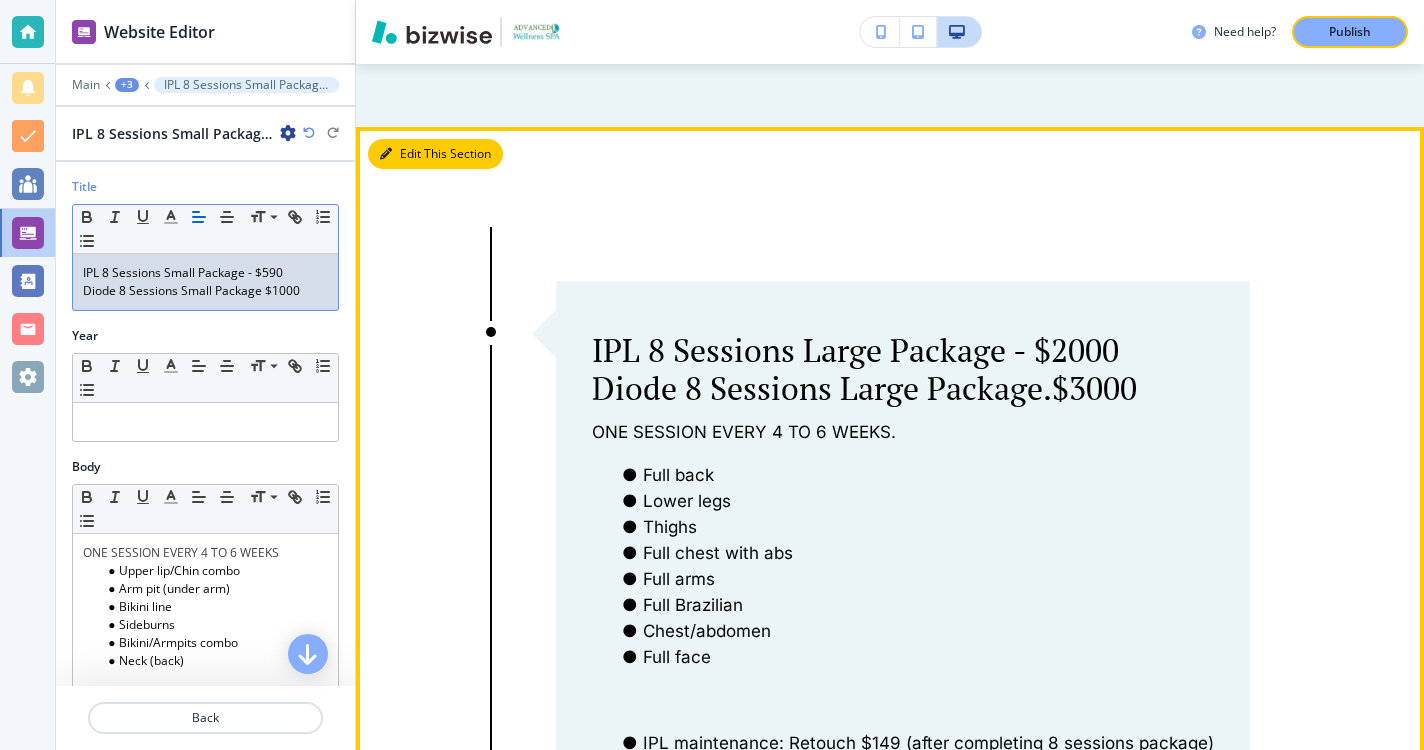 click on "Edit This Section" at bounding box center (435, 154) 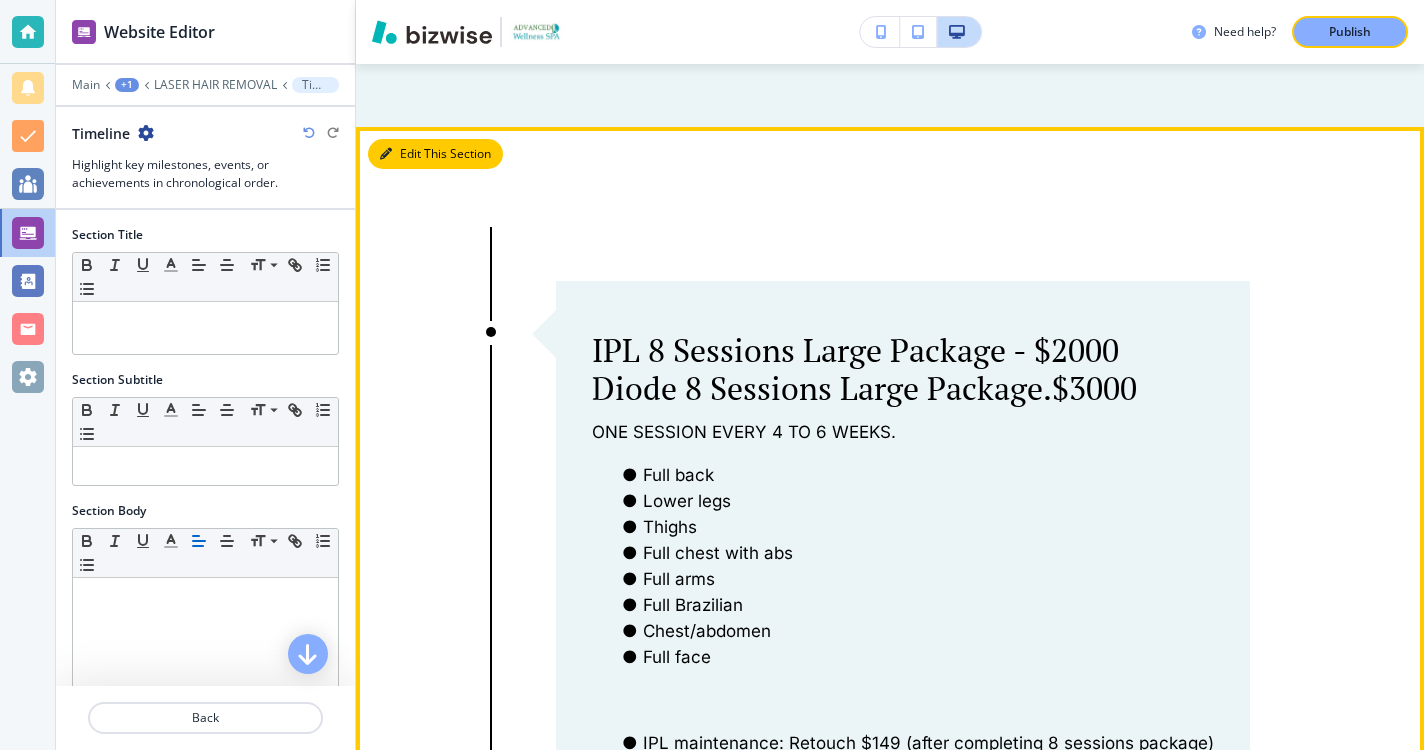 scroll, scrollTop: 2782, scrollLeft: 0, axis: vertical 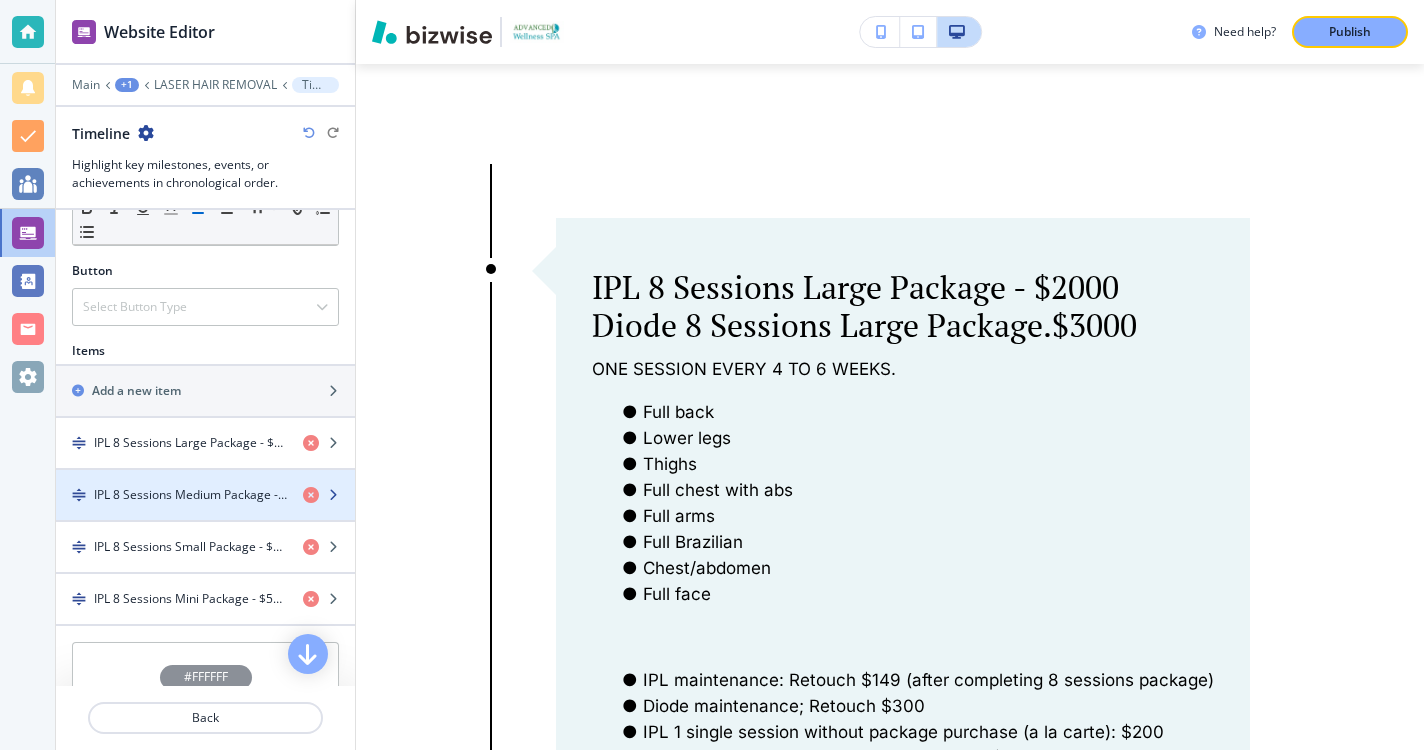 click at bounding box center (333, 495) 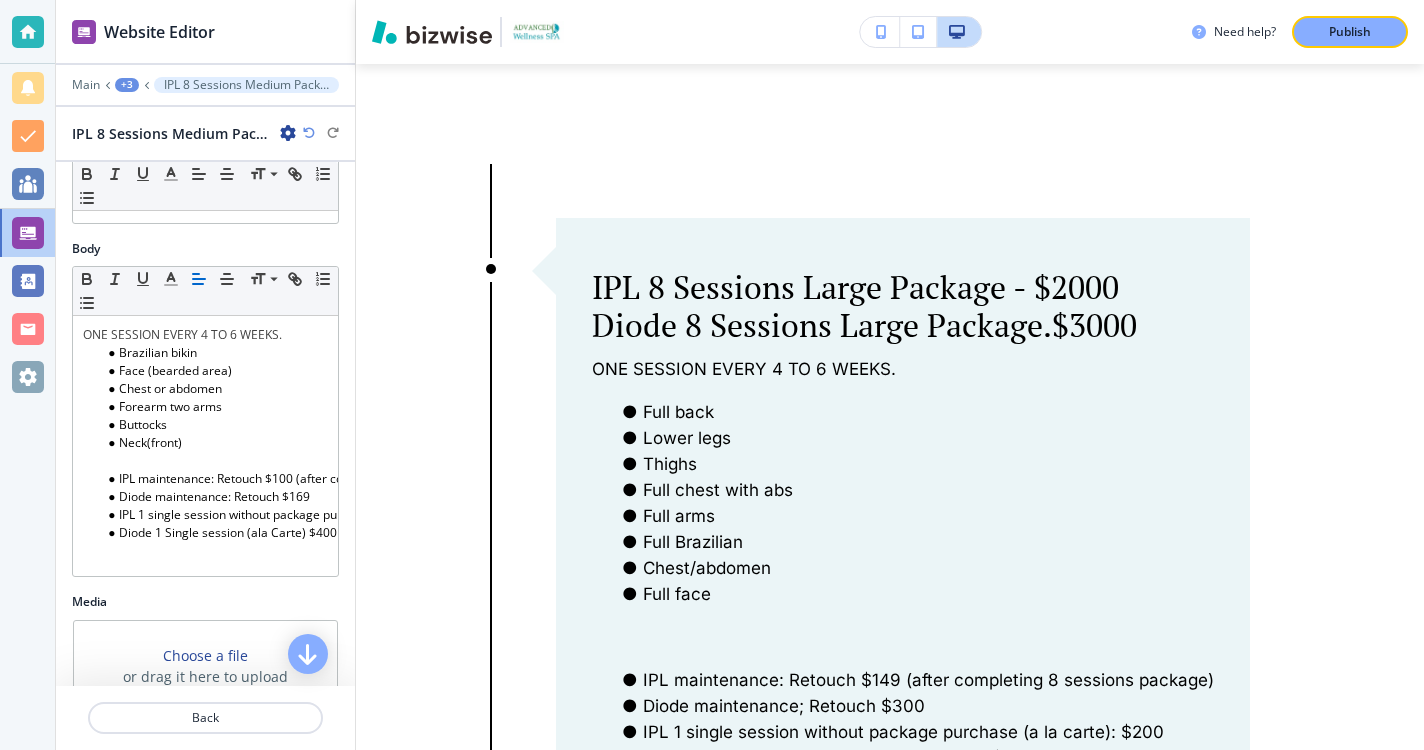 scroll, scrollTop: 207, scrollLeft: 0, axis: vertical 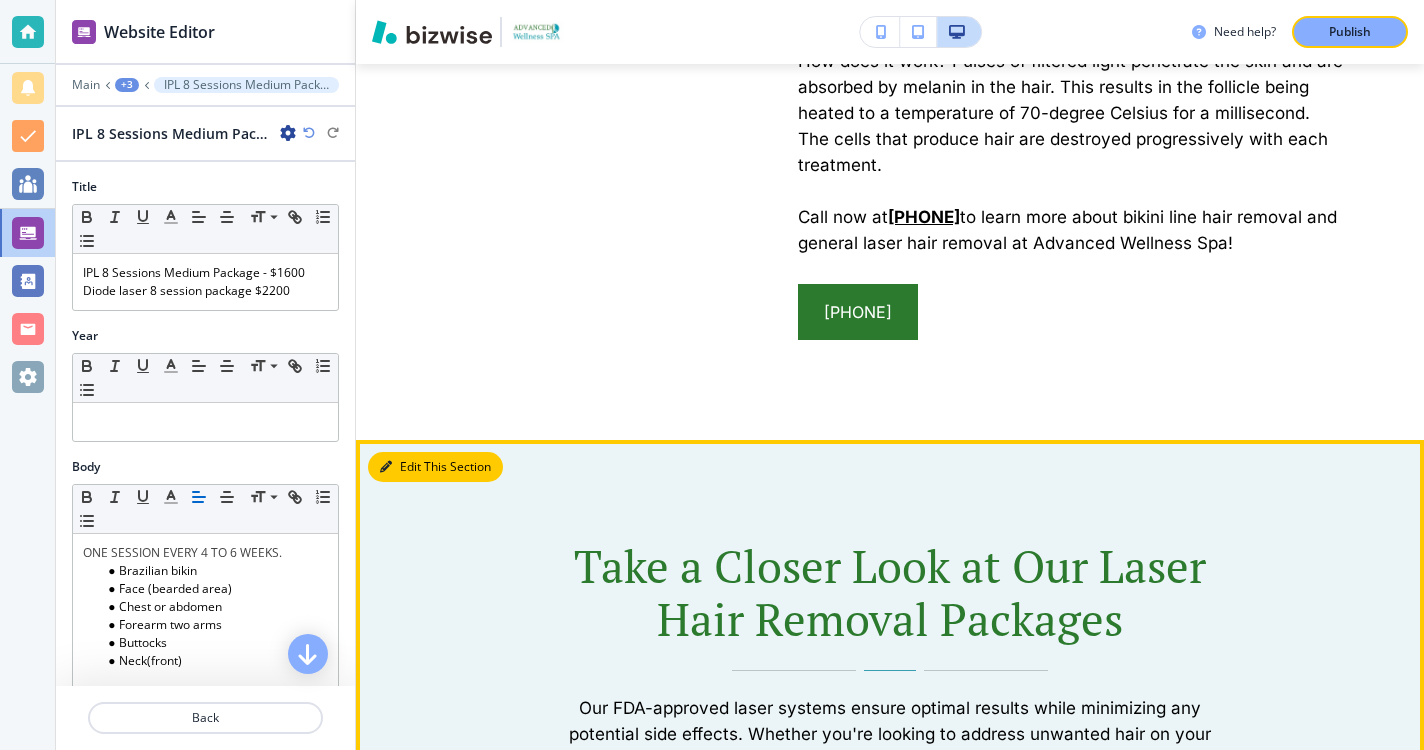click at bounding box center [386, 467] 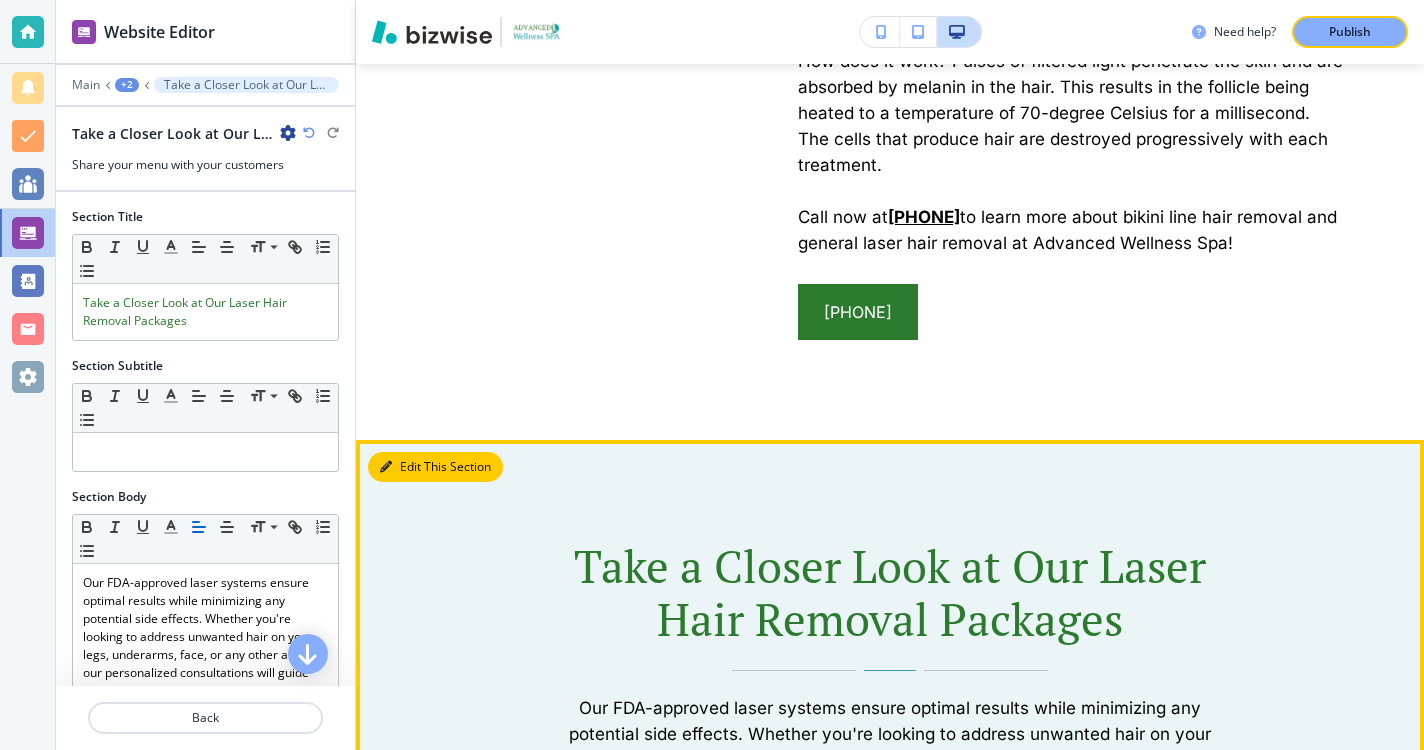 scroll, scrollTop: 2095, scrollLeft: 0, axis: vertical 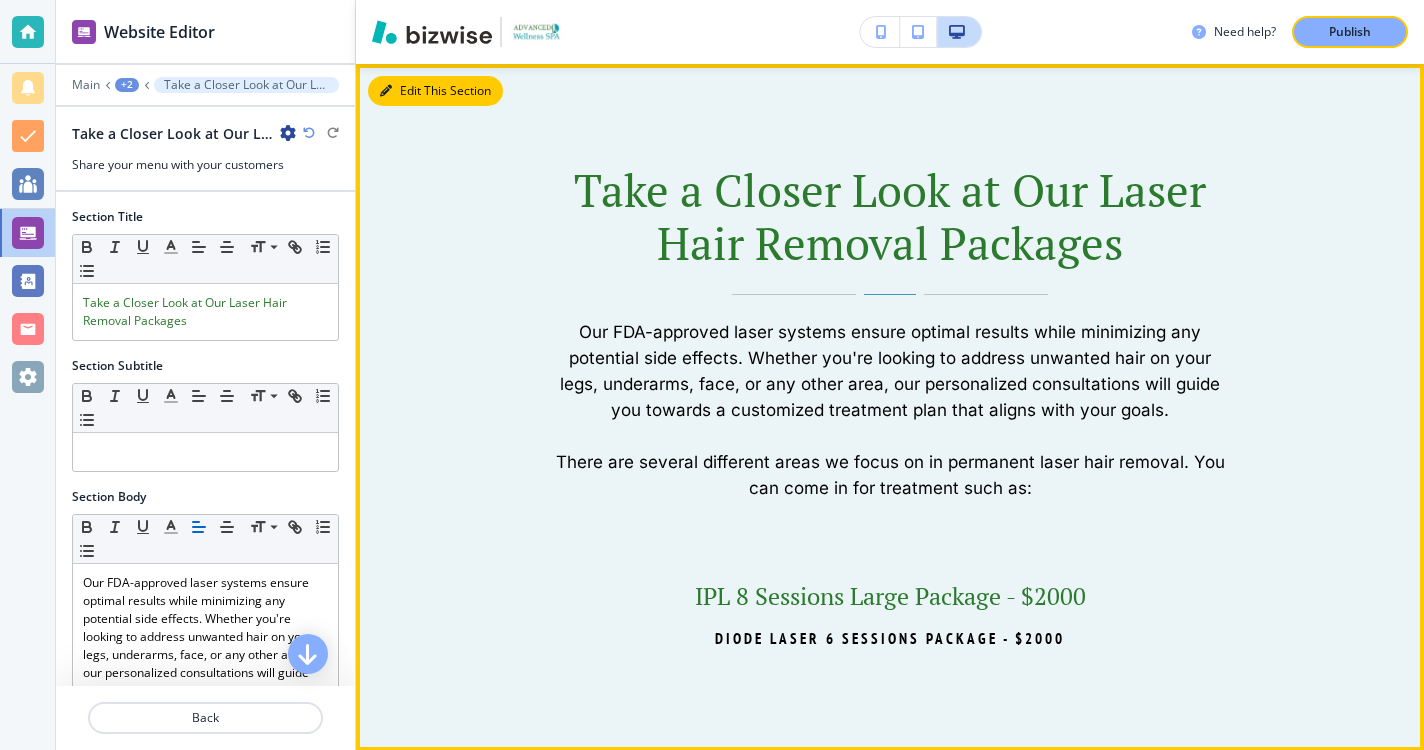 click on "Edit This Section" at bounding box center [435, 91] 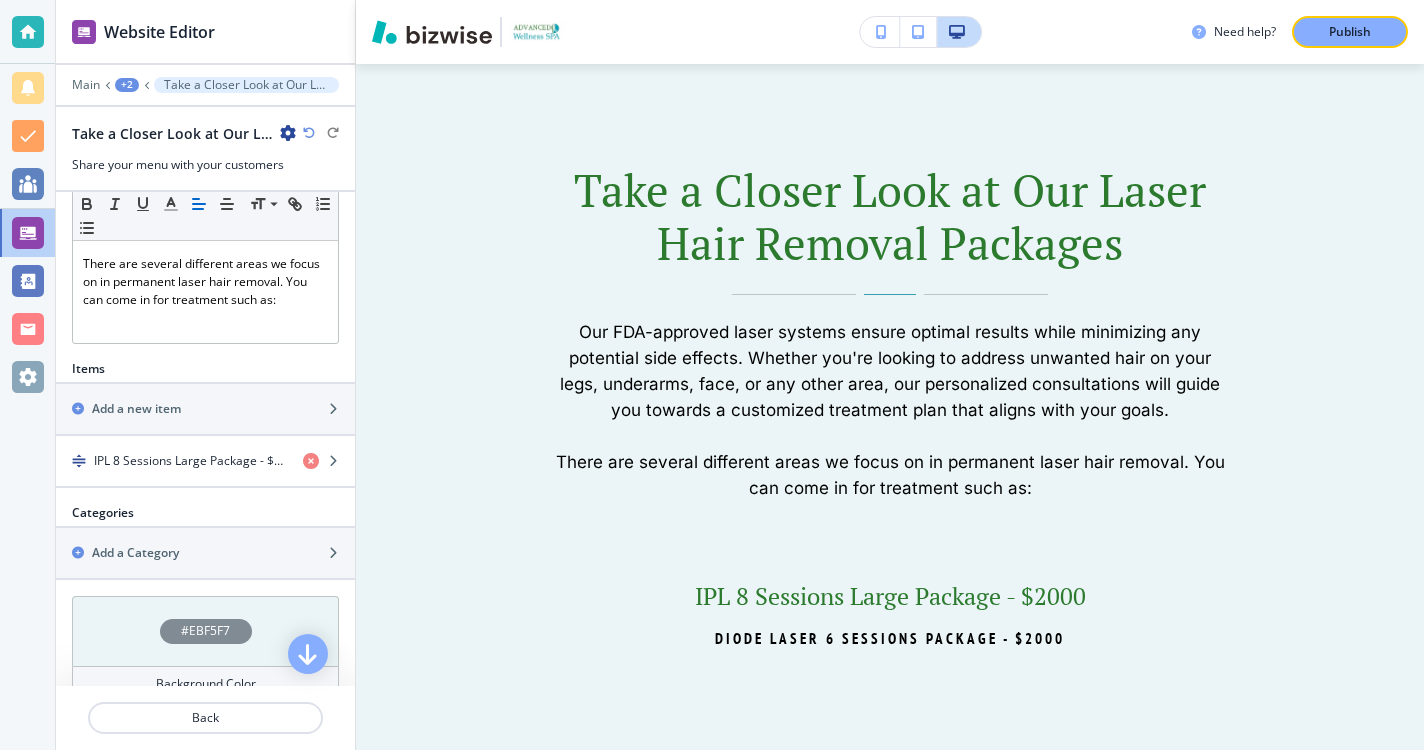 scroll, scrollTop: 524, scrollLeft: 0, axis: vertical 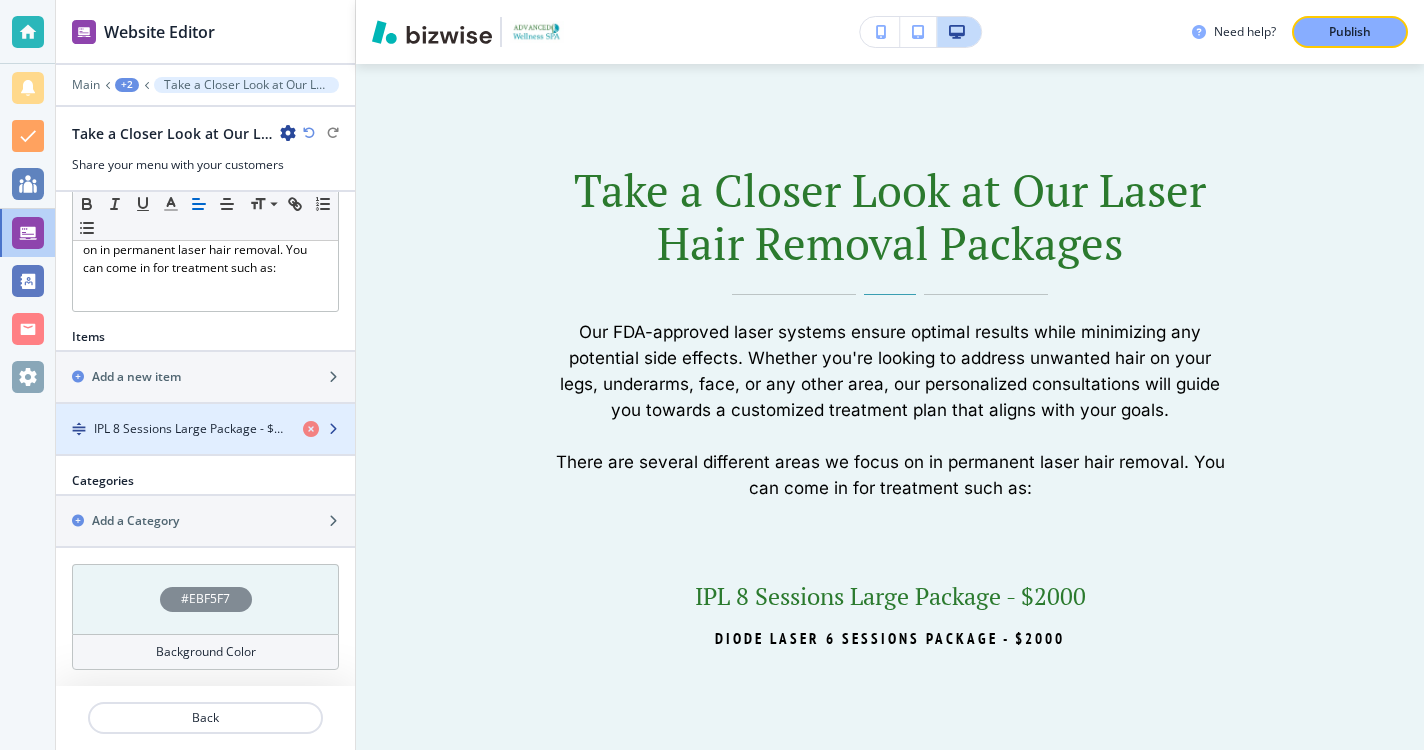 click at bounding box center [333, 429] 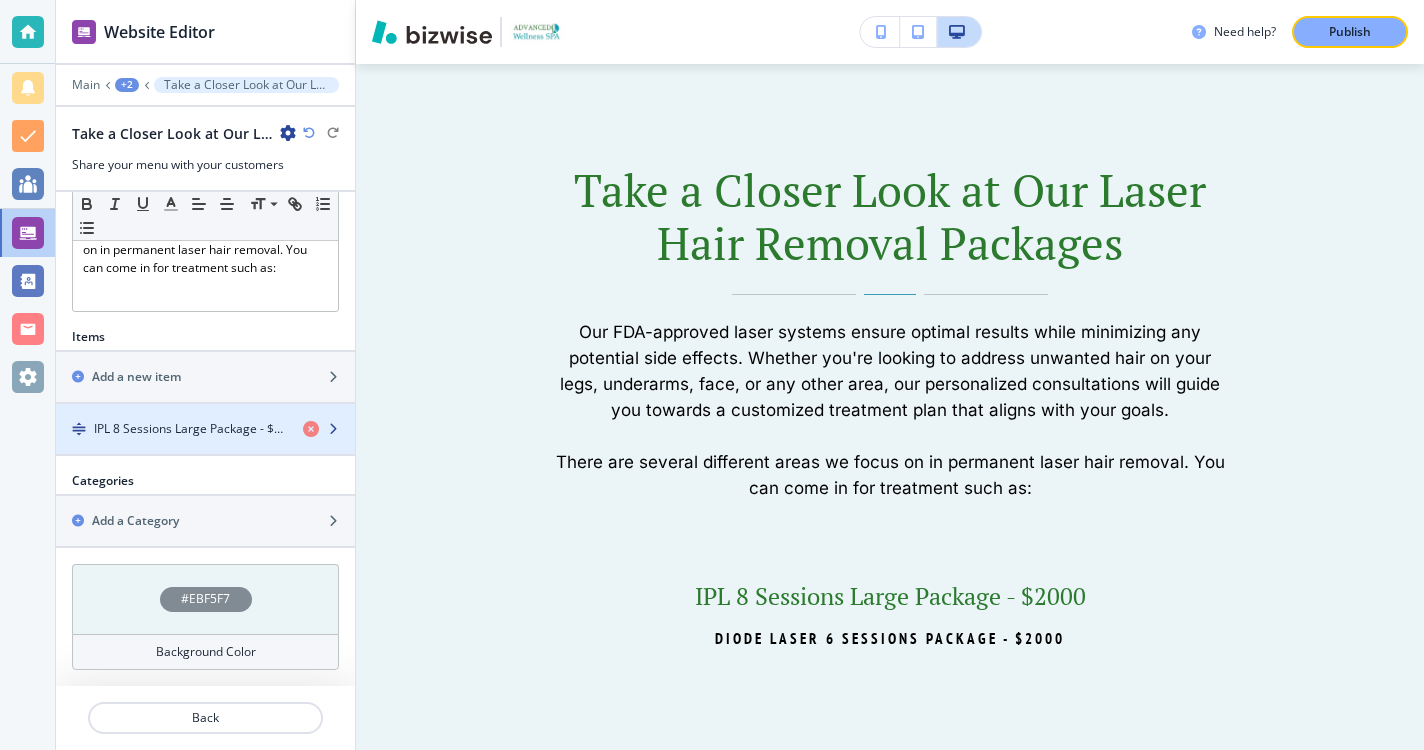 click on "IPL 8 Sessions Large Package - $2000" at bounding box center [205, 429] 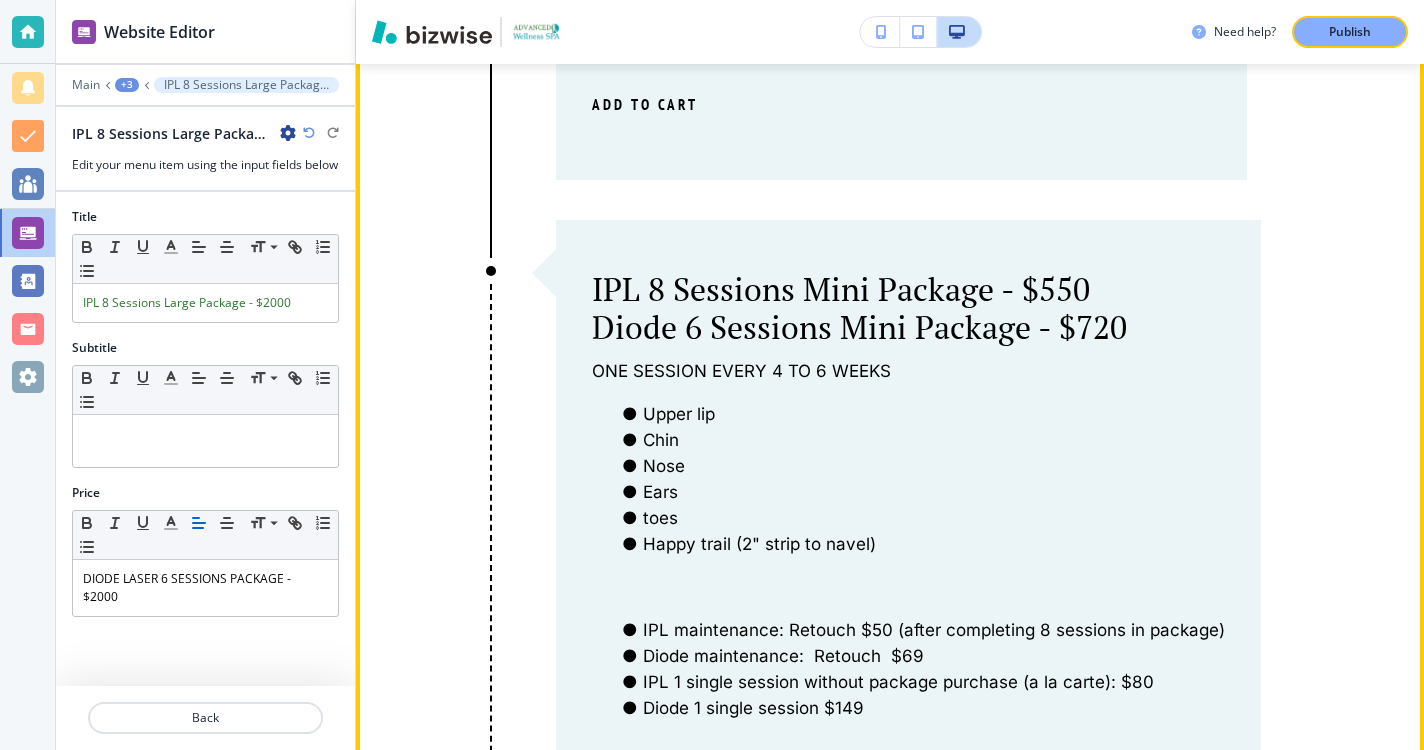 scroll, scrollTop: 4939, scrollLeft: 0, axis: vertical 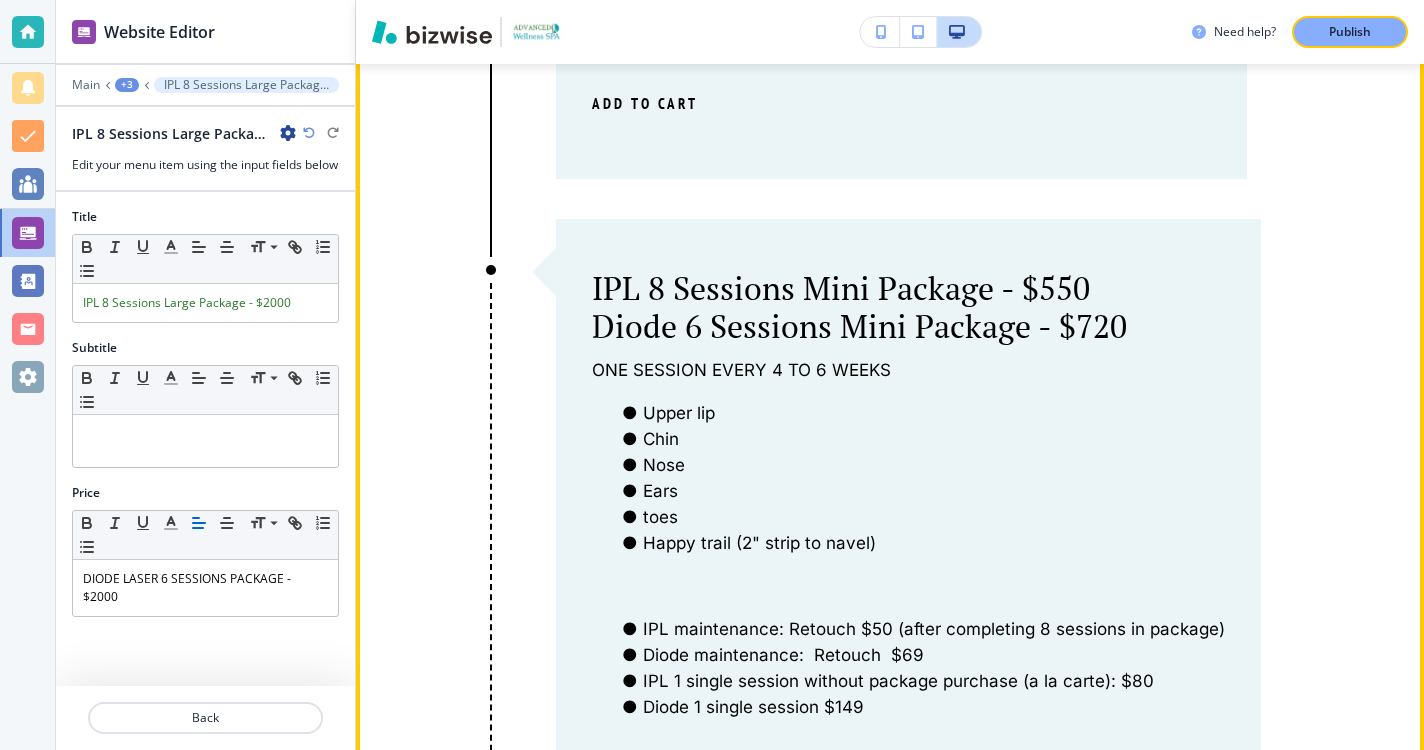 drag, startPoint x: 356, startPoint y: 220, endPoint x: 356, endPoint y: 179, distance: 41 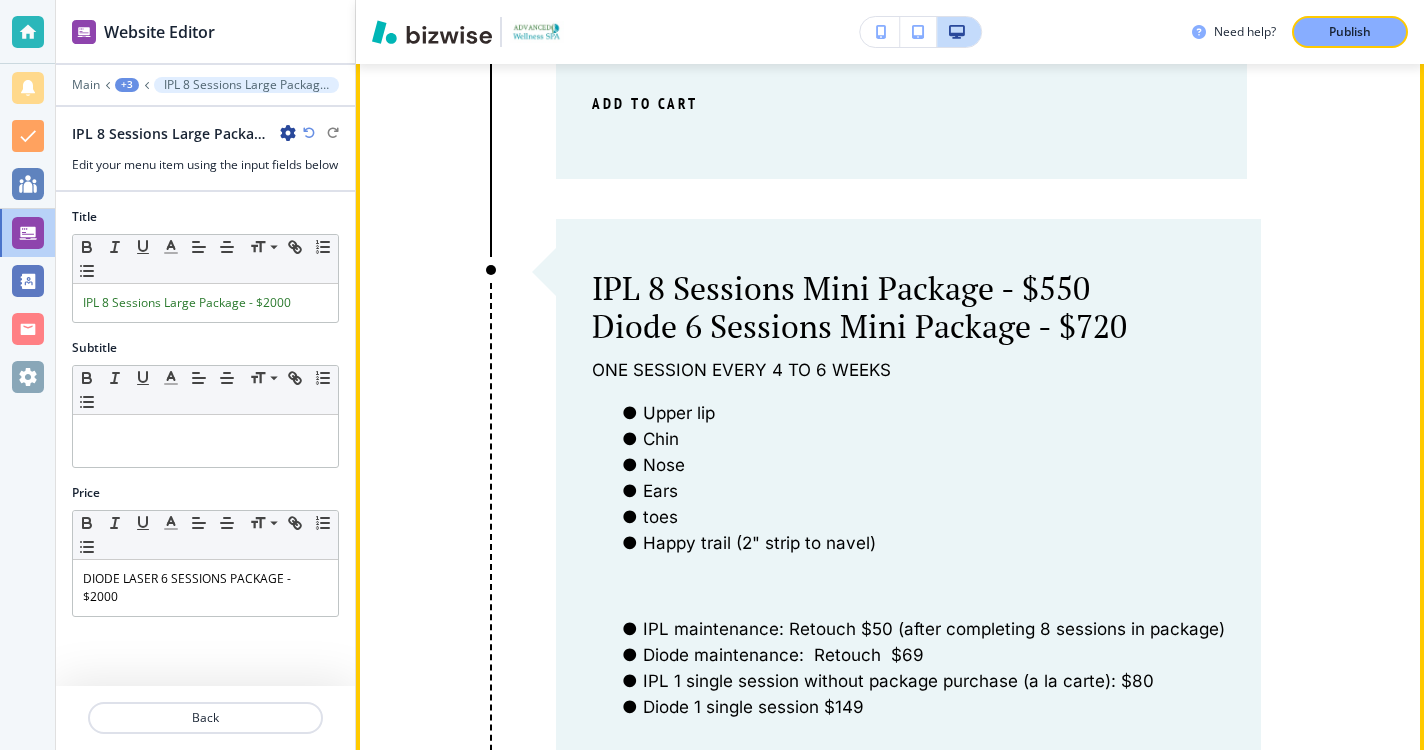 click on "ONE SESSION EVERY [DURATION]. Full back Lower legs Thighs Full chest with abs Full arms Full Brazilian Chest/abdomen Full face IPL maintenance: Retouch $[PRICE] (after completing 8 sessions package) Diode maintenance; Retouch $[PRICE] IPL 1 single session without package purchase (a la carte): $[PRICE] Diode 1 Single session (ala Carte) $[PRICE] add to cart IPL 8 Sessions Small Package - $[PRICE] Diode 8 Sessions Small Package $[PRICE] ONE SESSION EVERY [DURATION] Upper lip/Chin combo Arm pit (under arm) Bikini line Sideburns Upper lip" at bounding box center (890, -569) 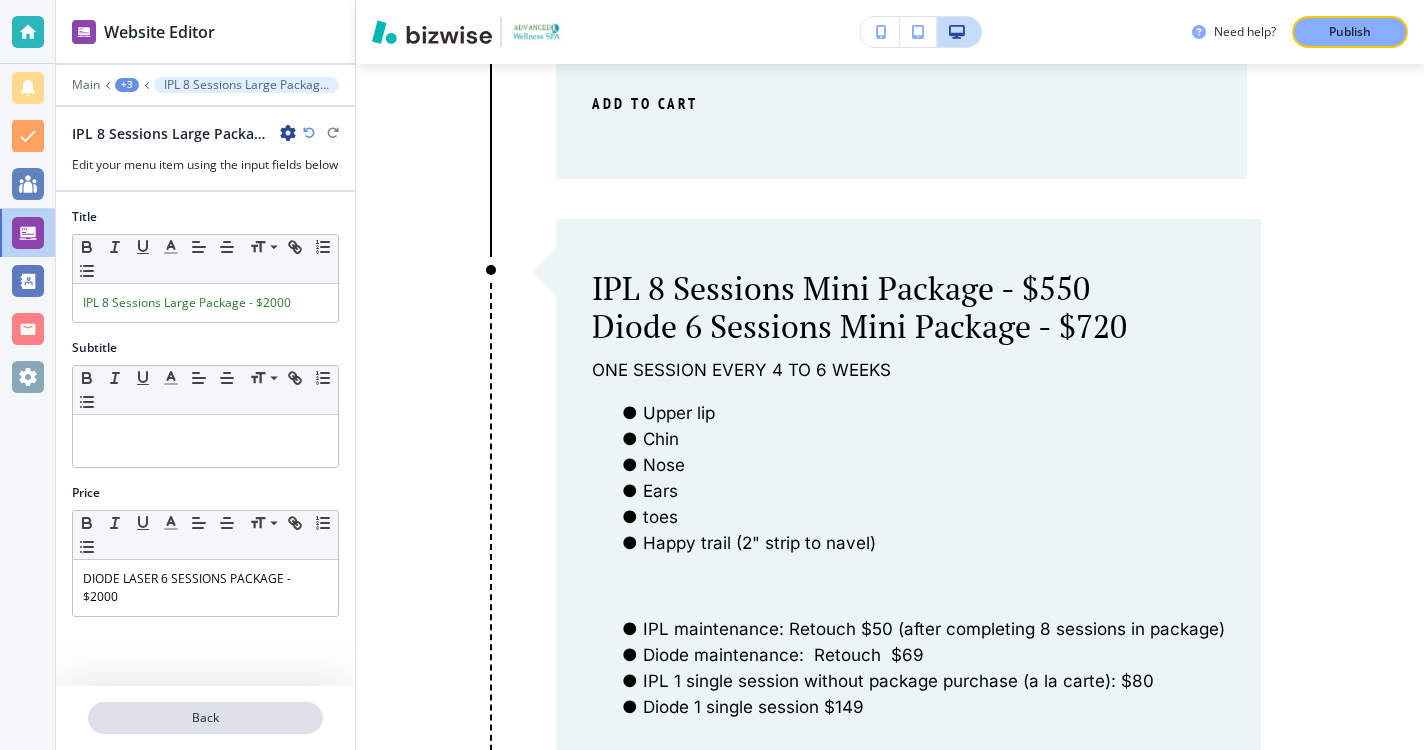 click on "Back" at bounding box center (205, 718) 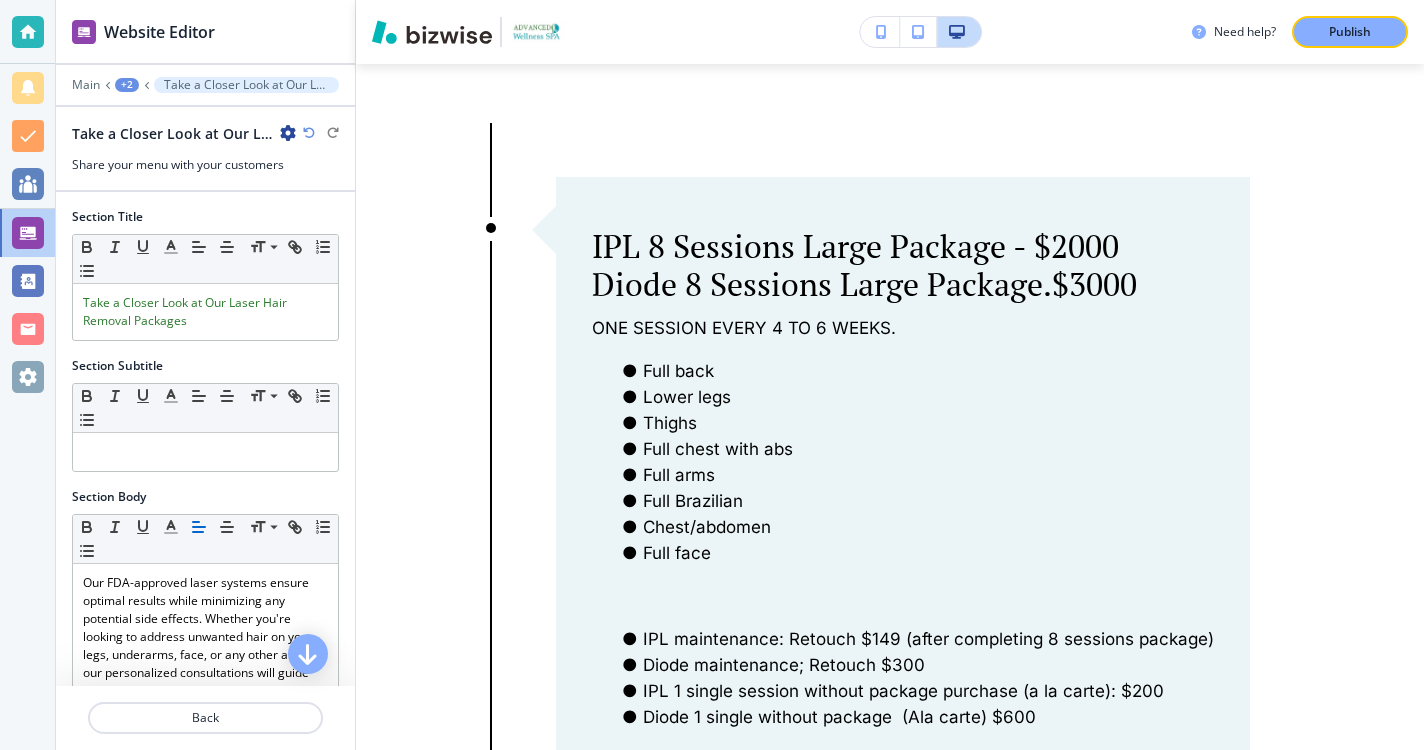 scroll, scrollTop: 2095, scrollLeft: 0, axis: vertical 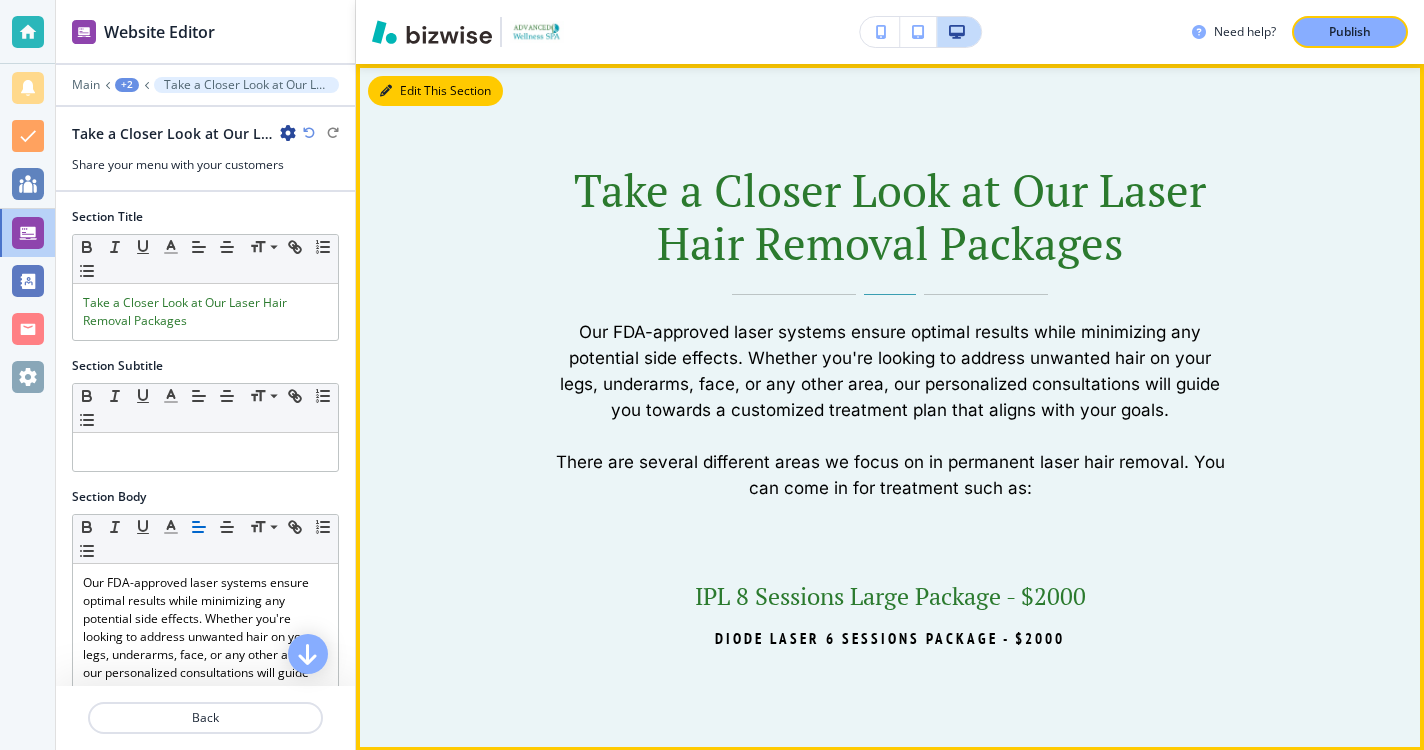 click on "Edit This Section" at bounding box center [435, 91] 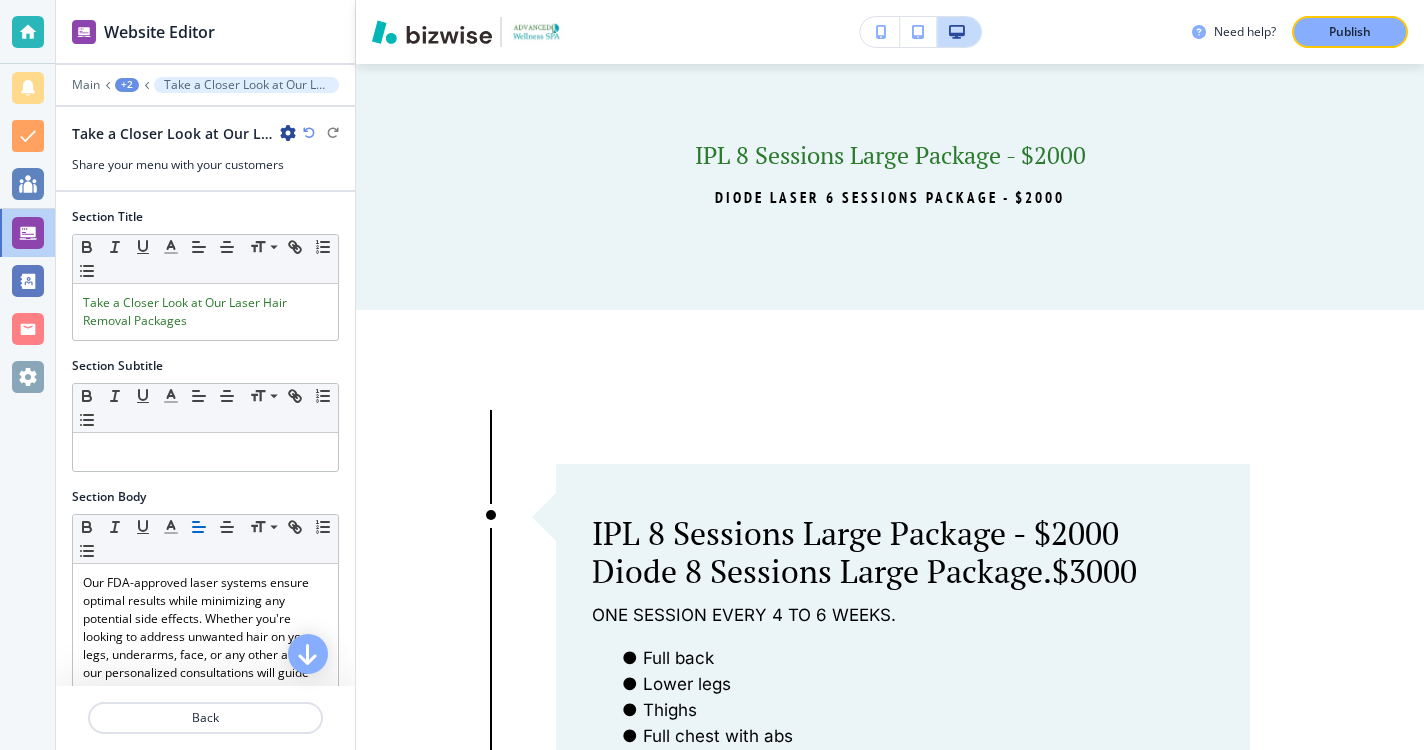 scroll, scrollTop: 2390, scrollLeft: 0, axis: vertical 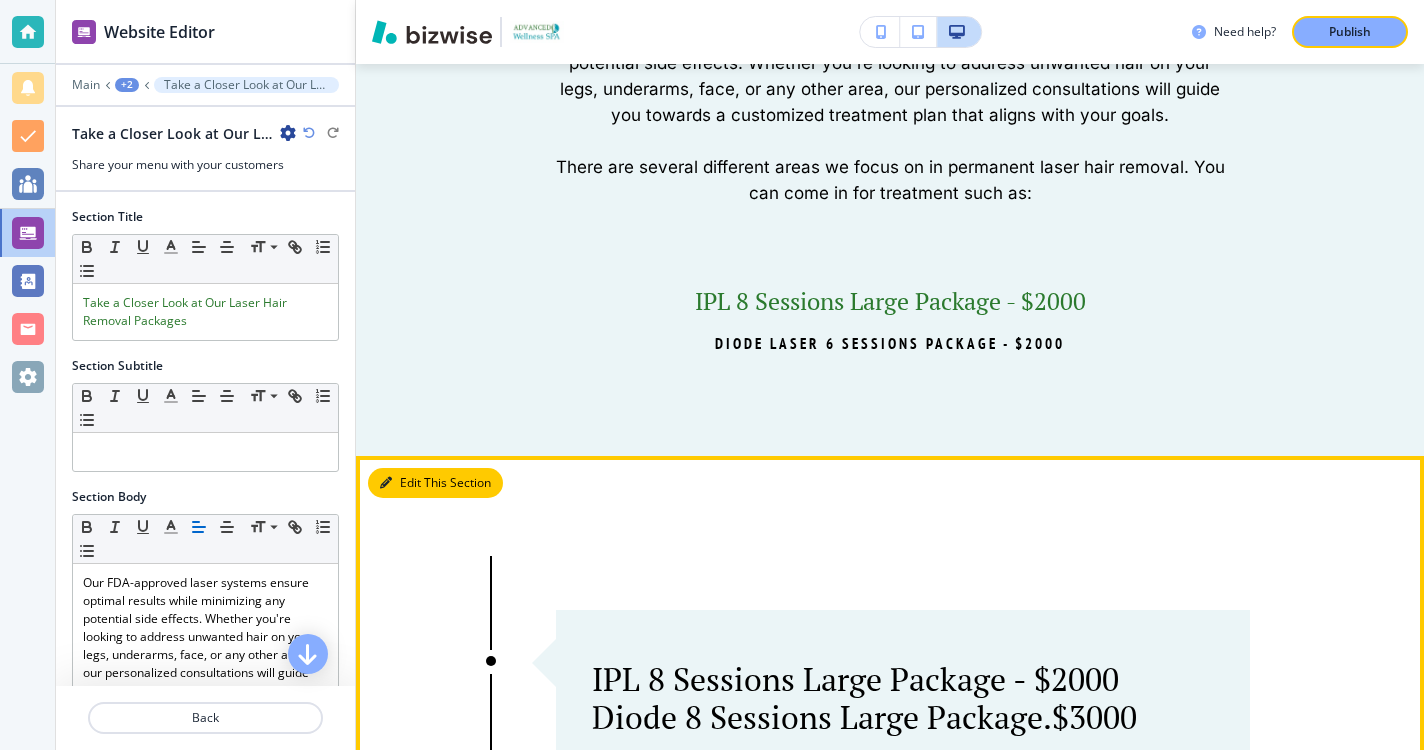 click on "Edit This Section" at bounding box center (435, 483) 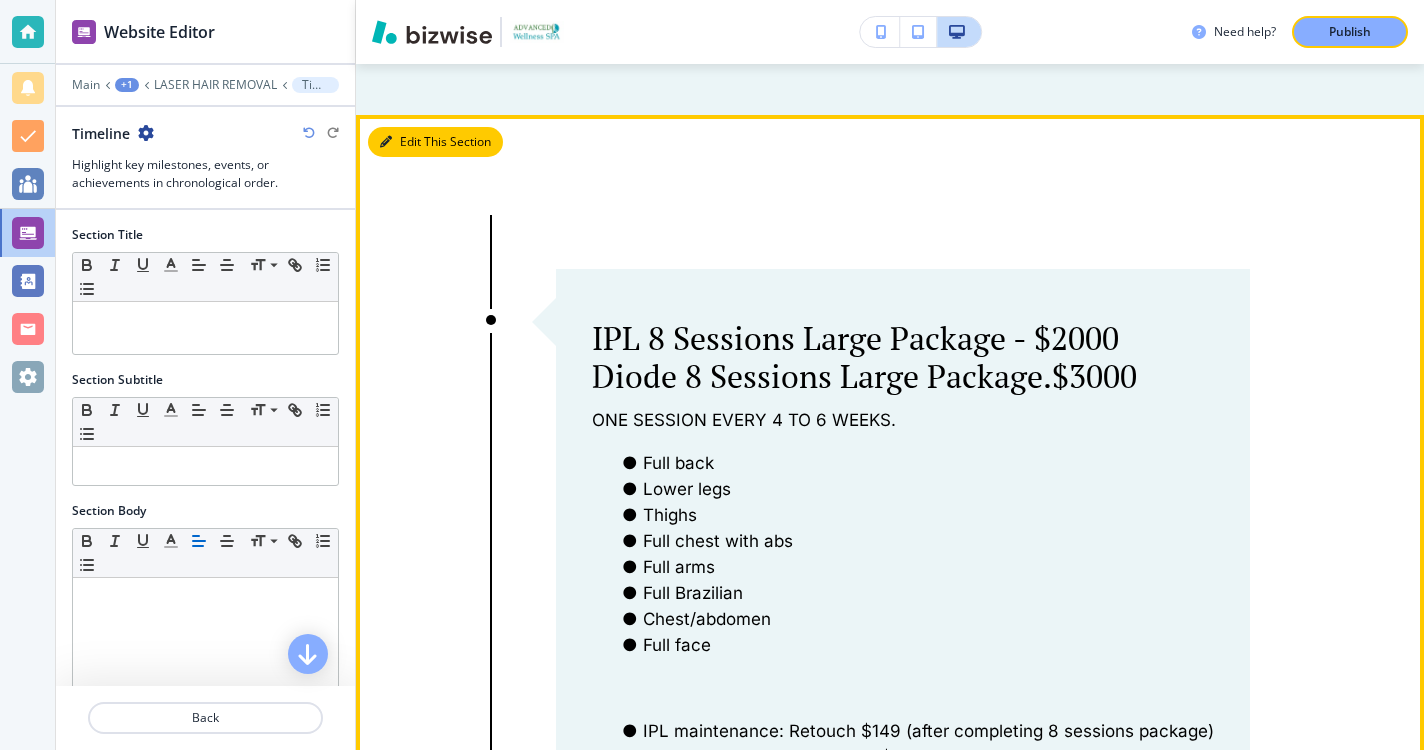 scroll, scrollTop: 2782, scrollLeft: 0, axis: vertical 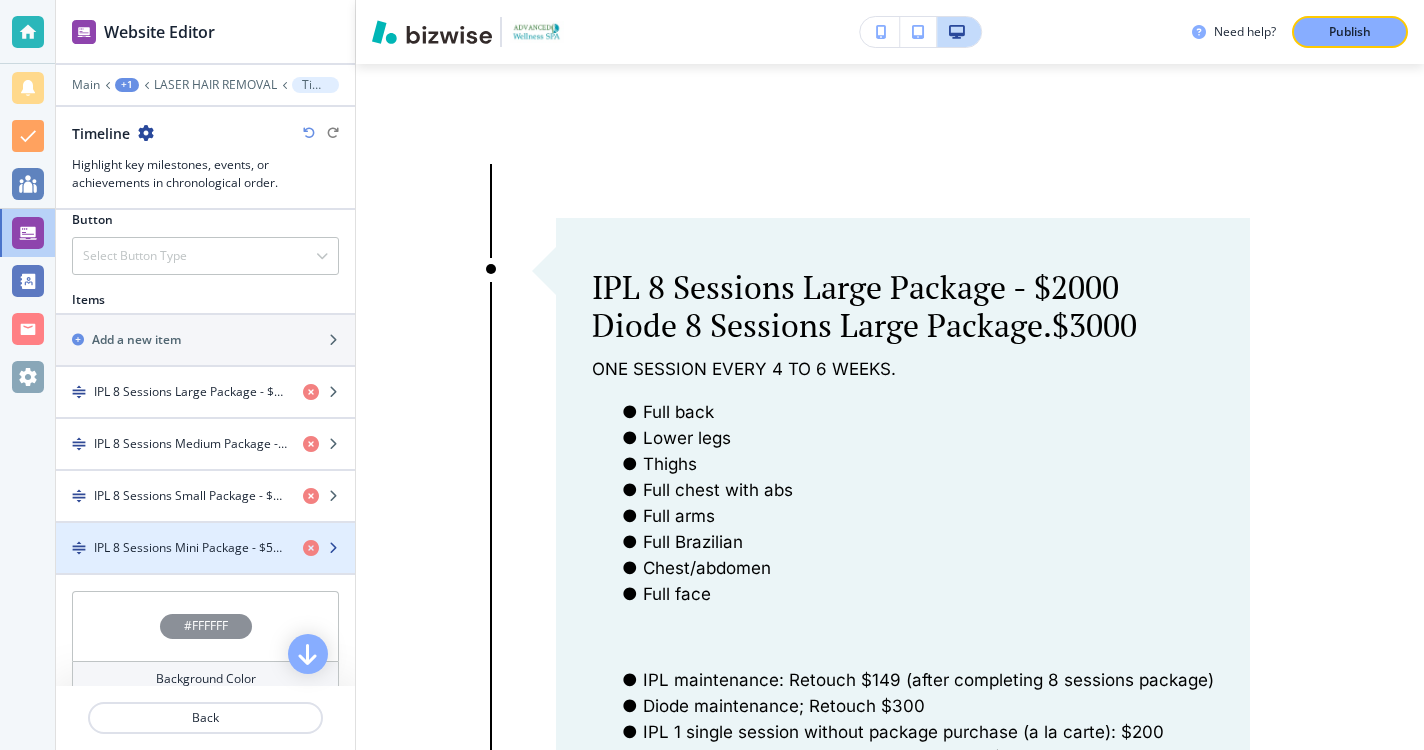 click at bounding box center [333, 548] 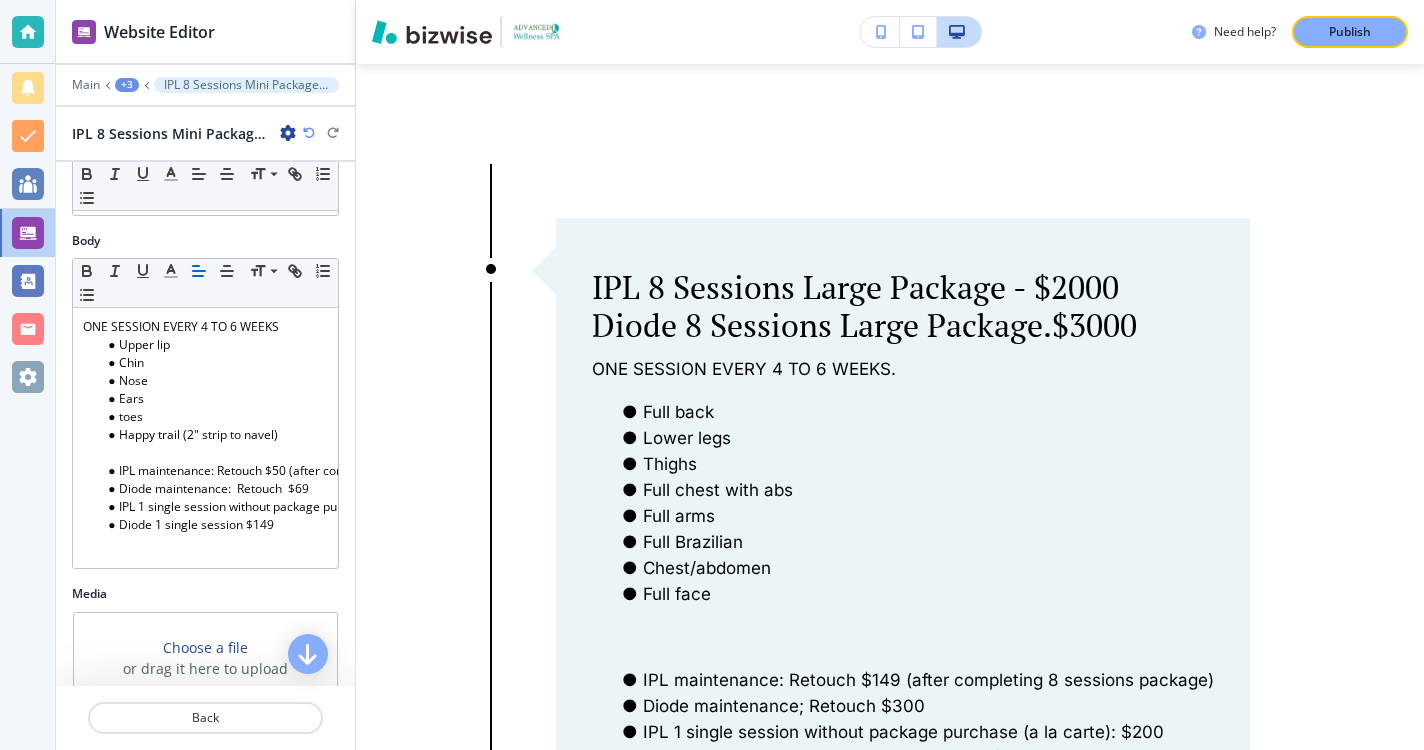 scroll, scrollTop: 226, scrollLeft: 0, axis: vertical 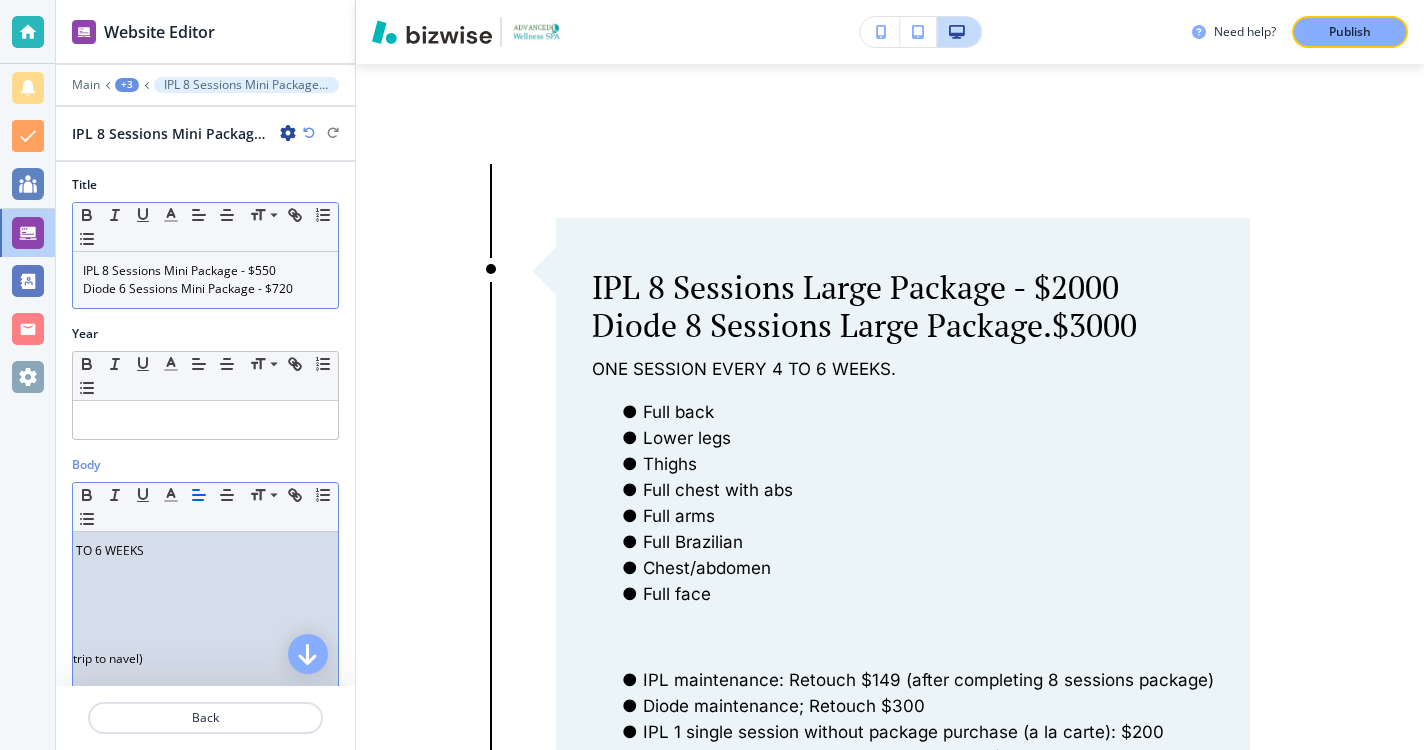 click on "Diode 6 Sessions Mini Package - $720" at bounding box center [205, 289] 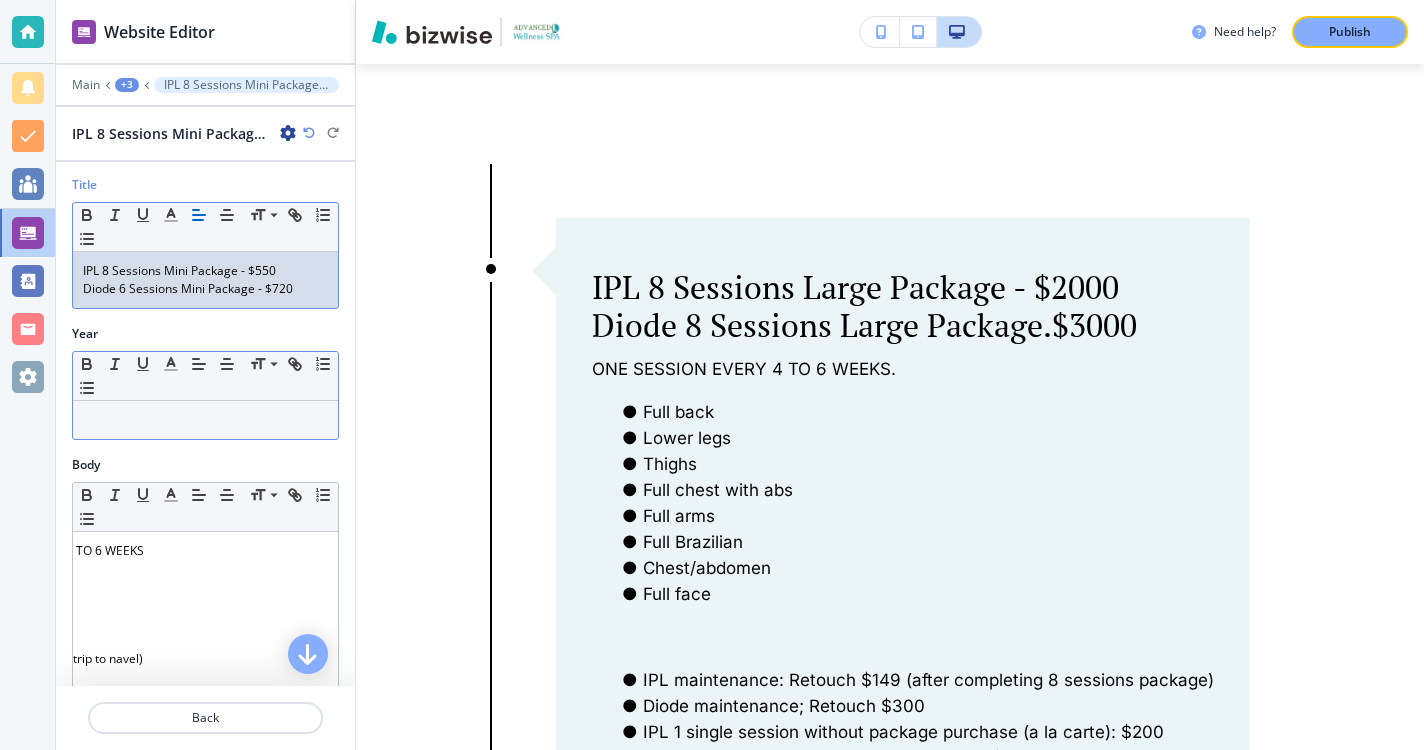type 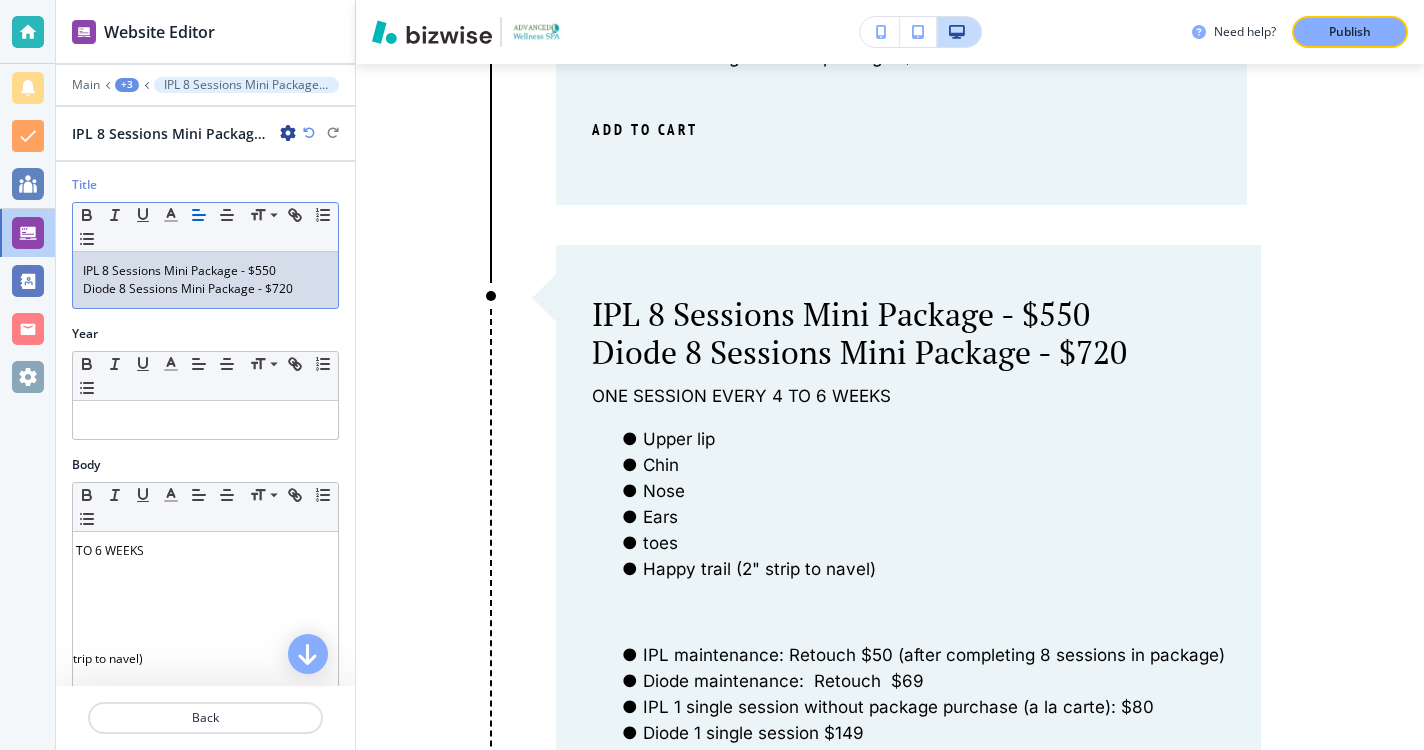 scroll, scrollTop: 4987, scrollLeft: 0, axis: vertical 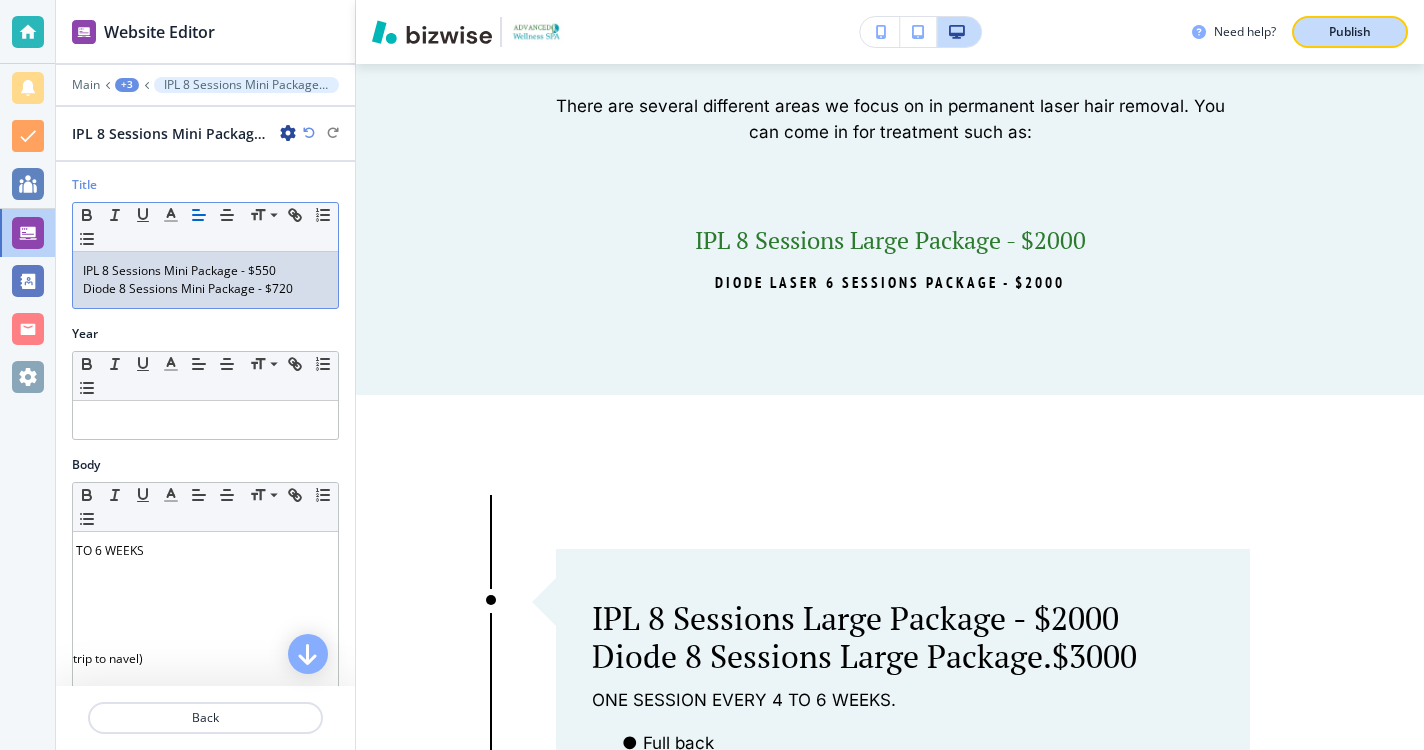 click on "Publish" at bounding box center [1350, 32] 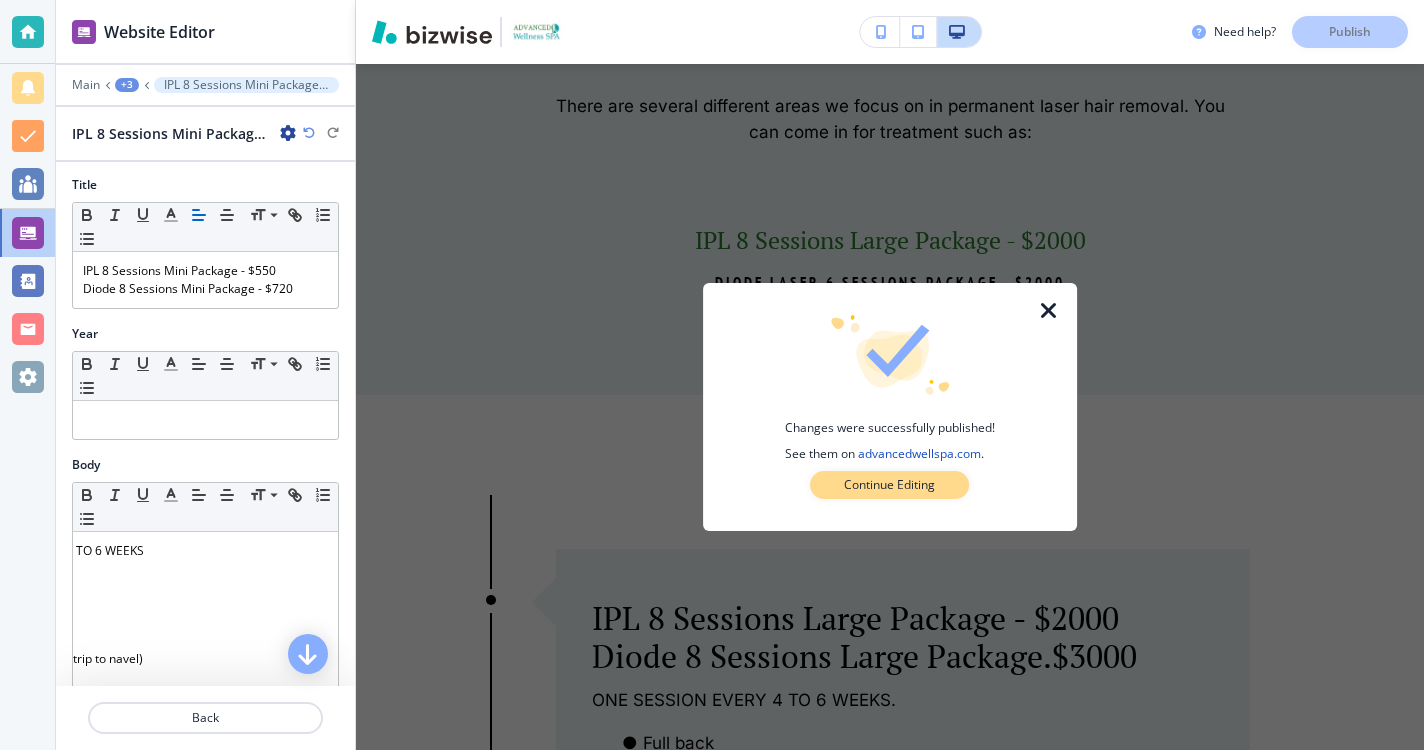 click on "Continue Editing" at bounding box center (889, 485) 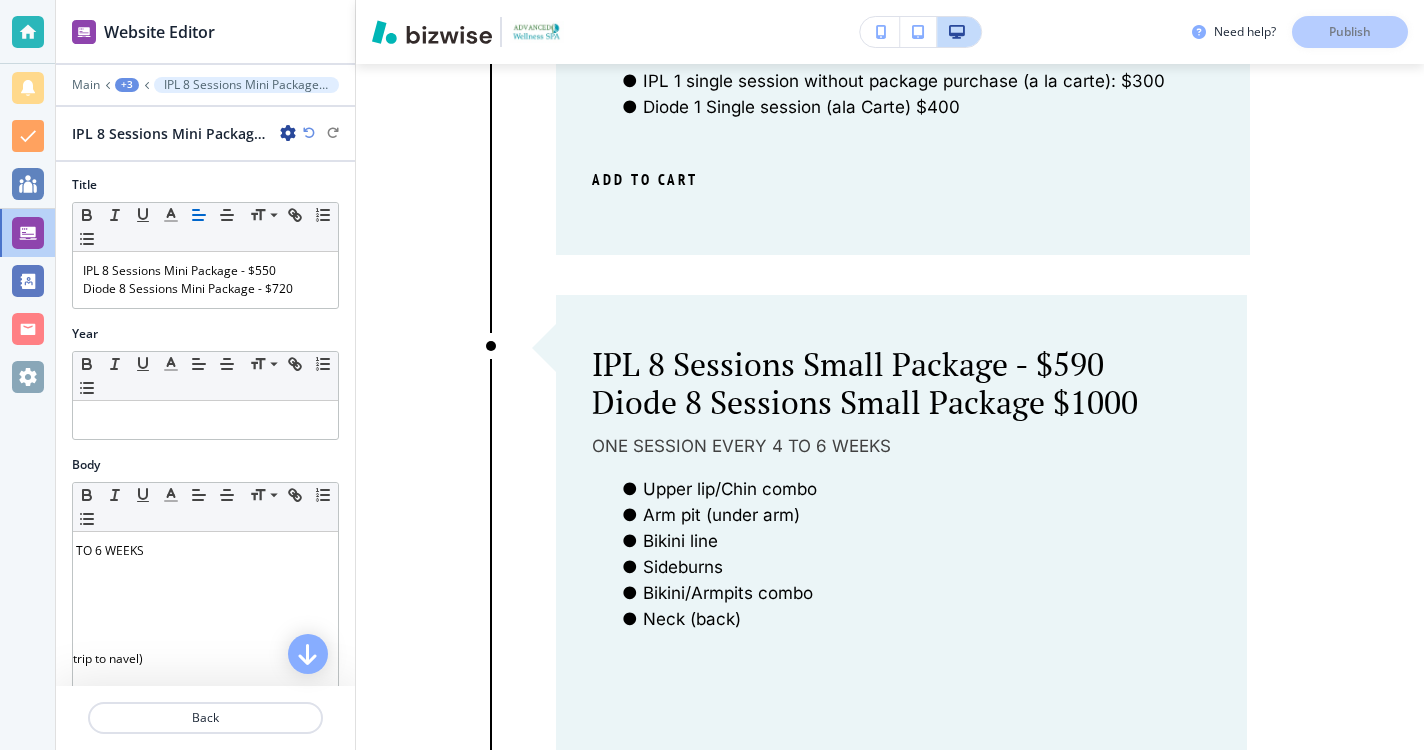 scroll, scrollTop: 4133, scrollLeft: 0, axis: vertical 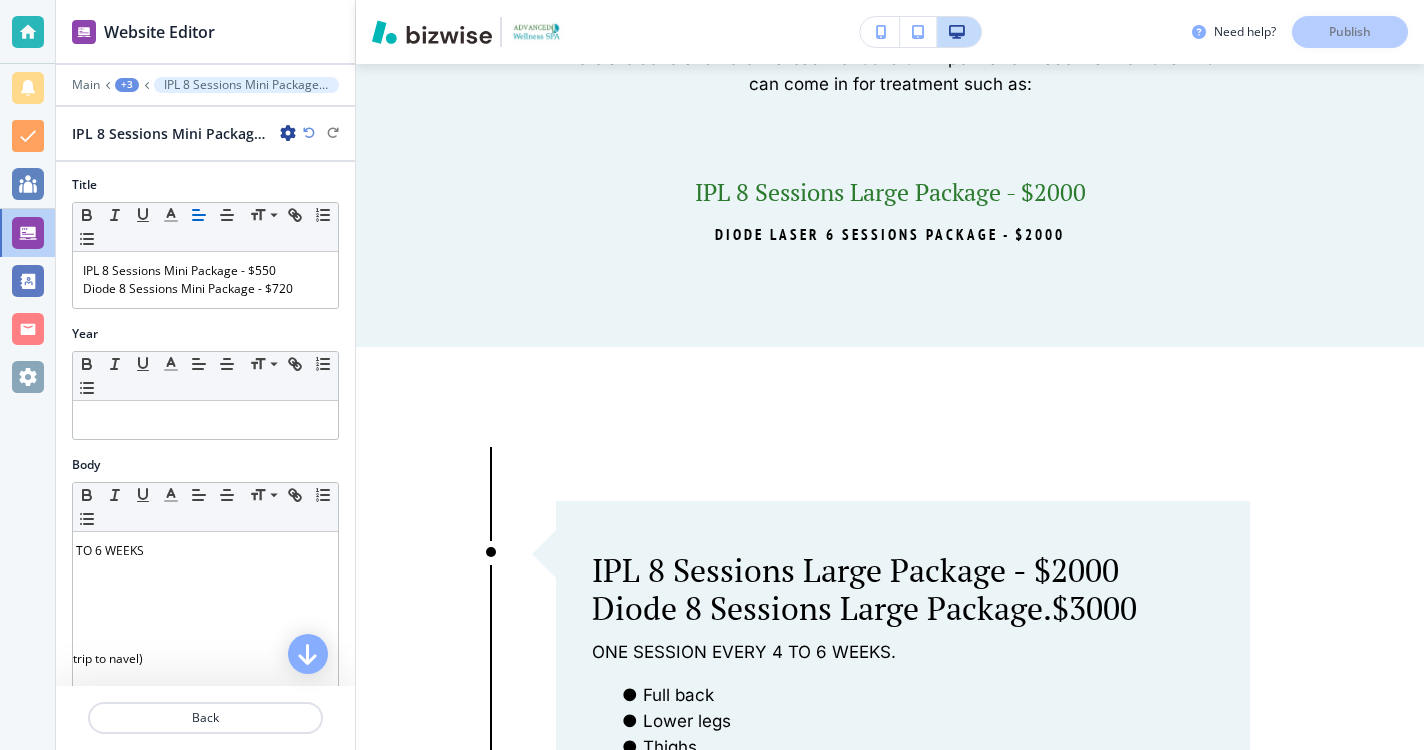 click on "Need help? Publish" at bounding box center (1308, 32) 